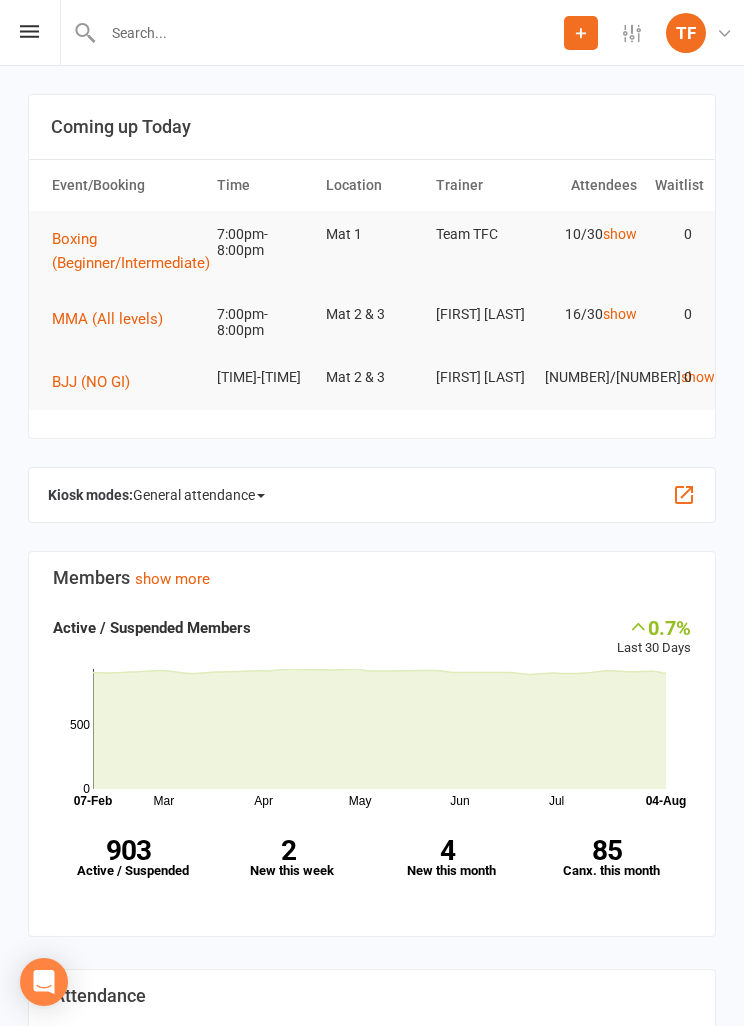 scroll, scrollTop: 0, scrollLeft: 0, axis: both 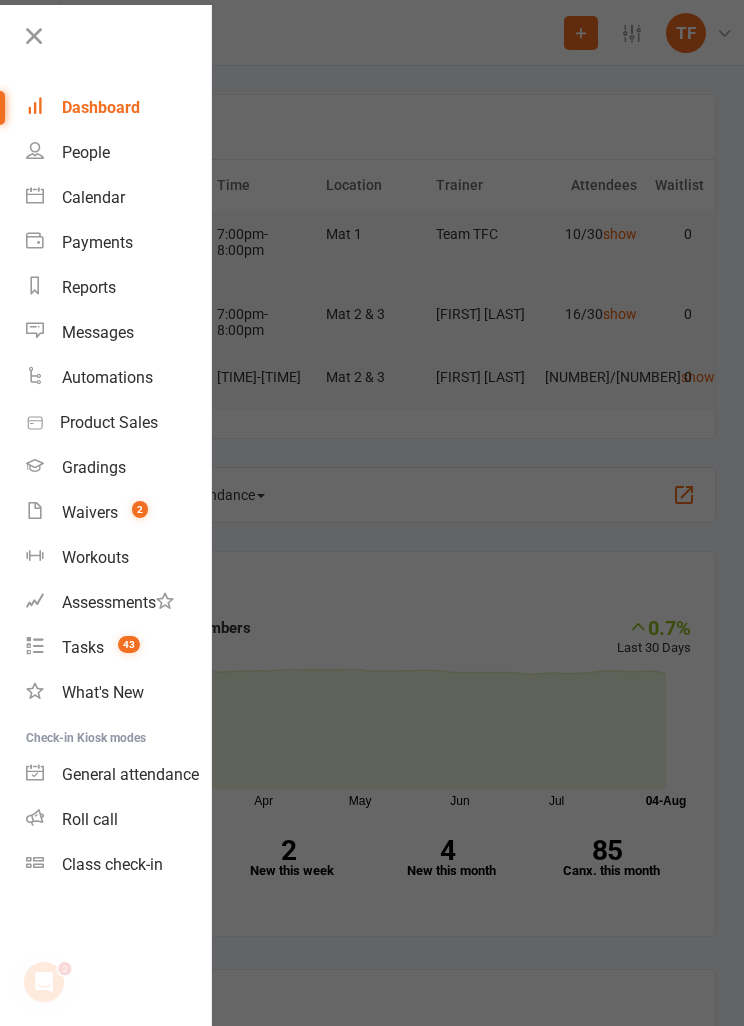 click on "People" at bounding box center (118, 152) 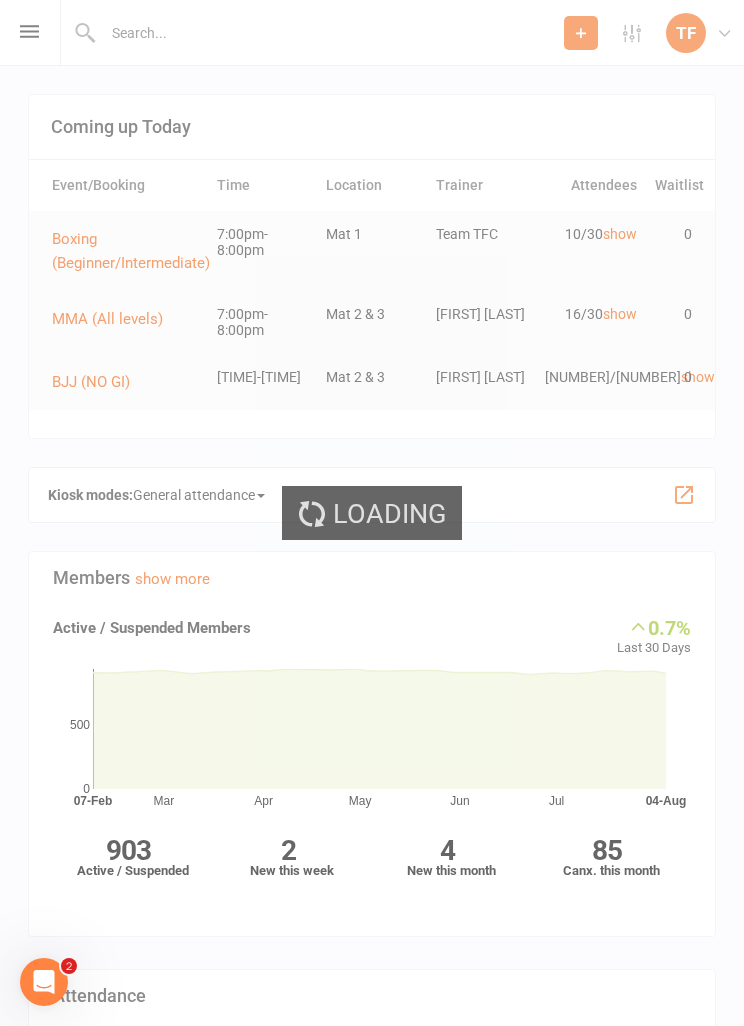 select on "25" 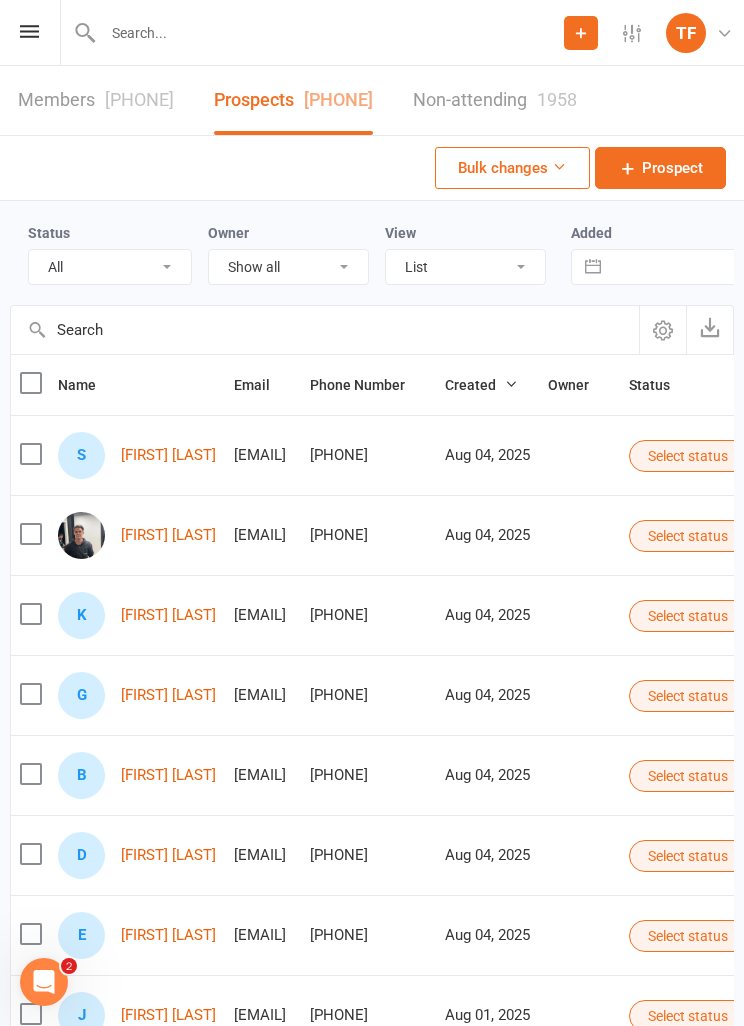 click on "[FIRST] [LAST]" at bounding box center [168, 455] 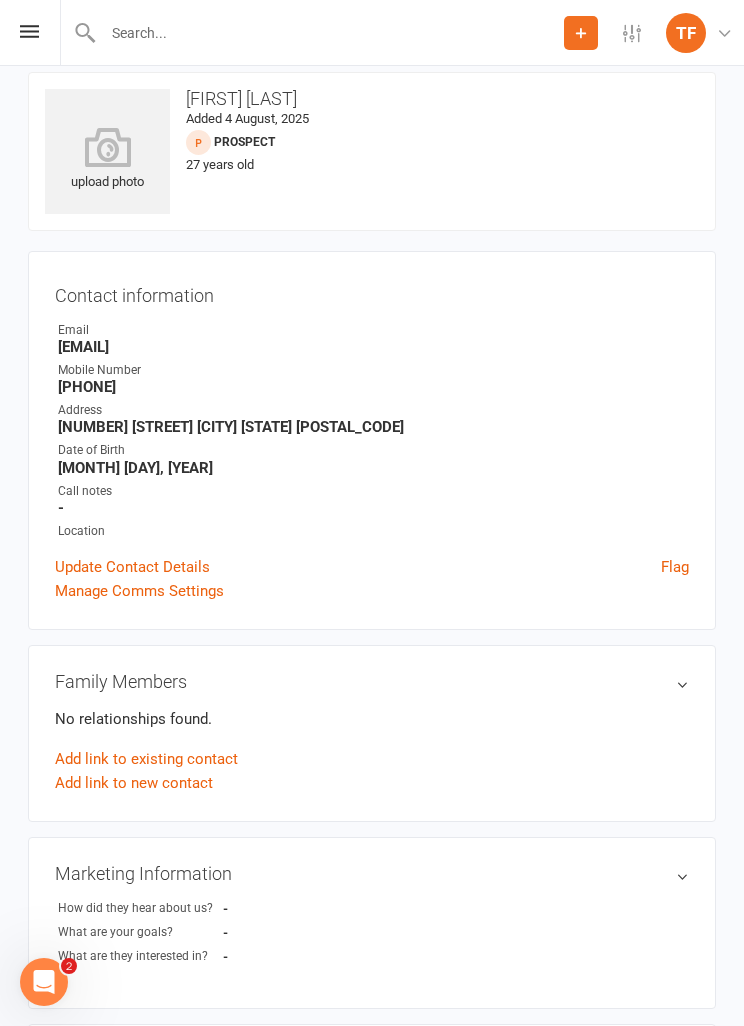 scroll, scrollTop: 15, scrollLeft: 0, axis: vertical 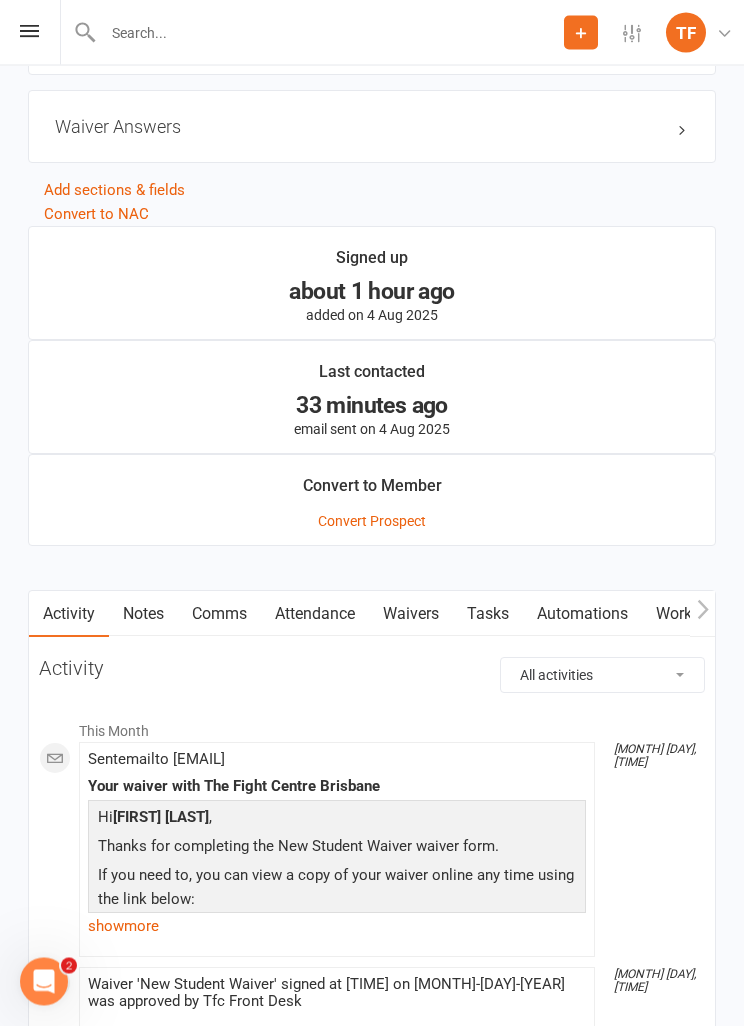 click on "Waivers" at bounding box center [411, 615] 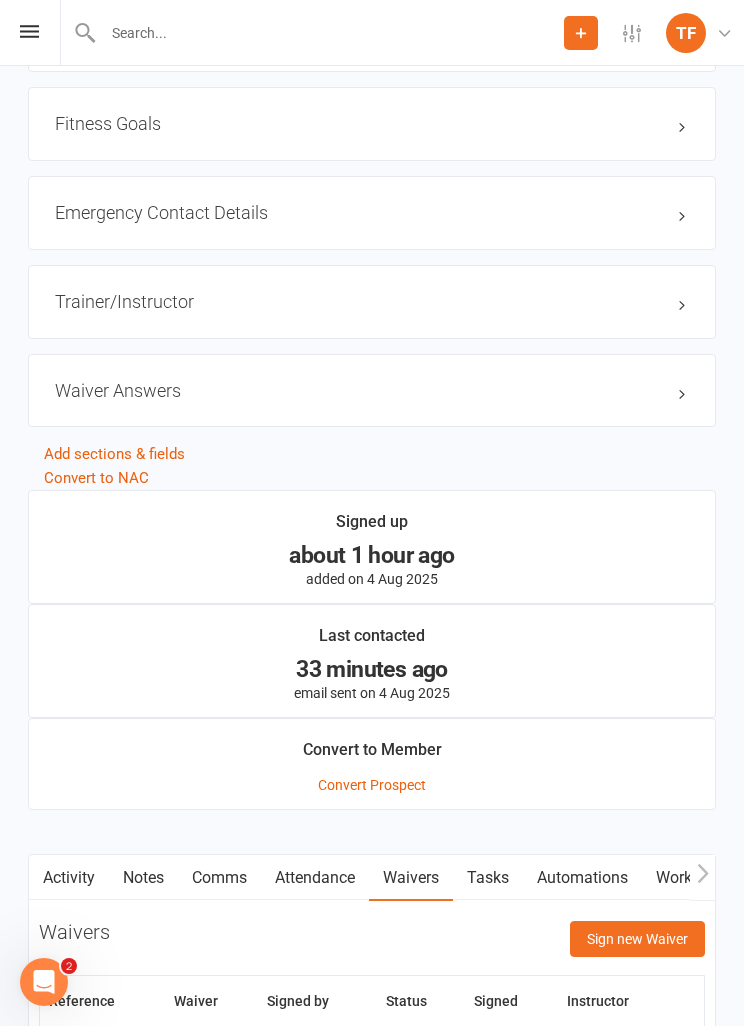 scroll, scrollTop: 1499, scrollLeft: 0, axis: vertical 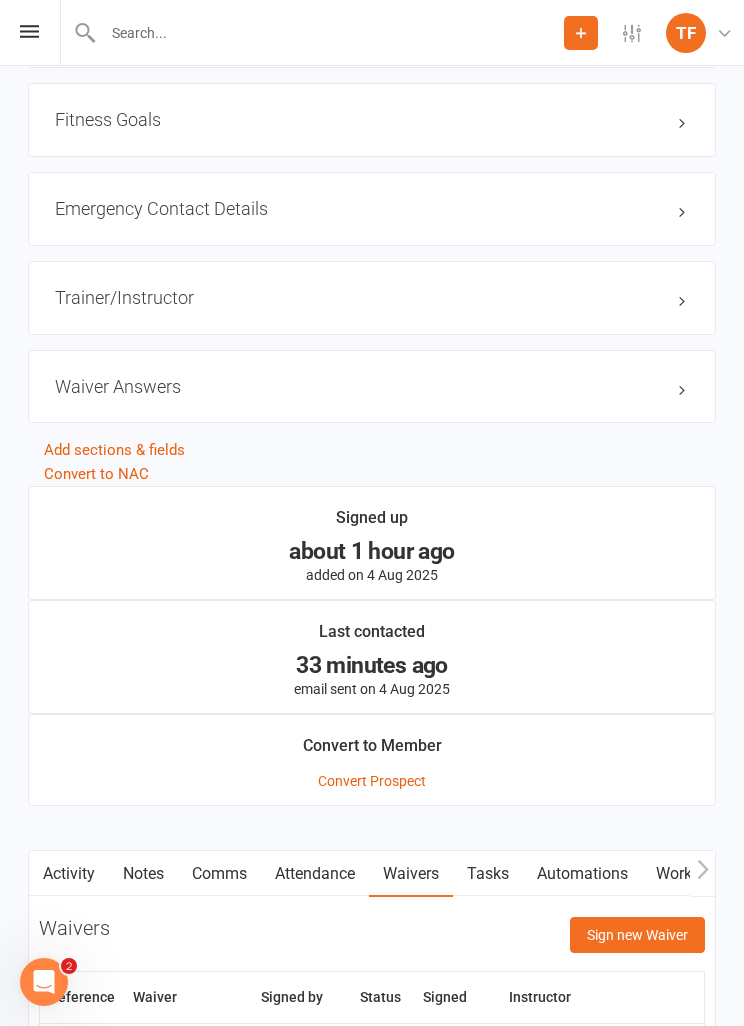 click on "Sign new Waiver" at bounding box center (637, 935) 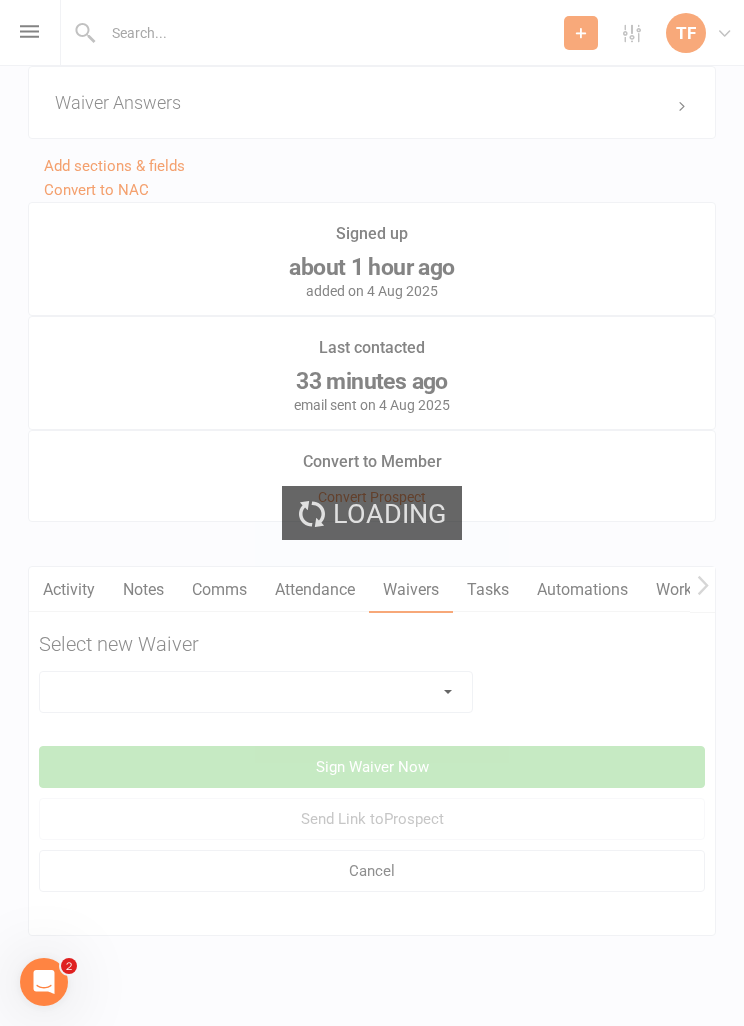 scroll, scrollTop: 1807, scrollLeft: 0, axis: vertical 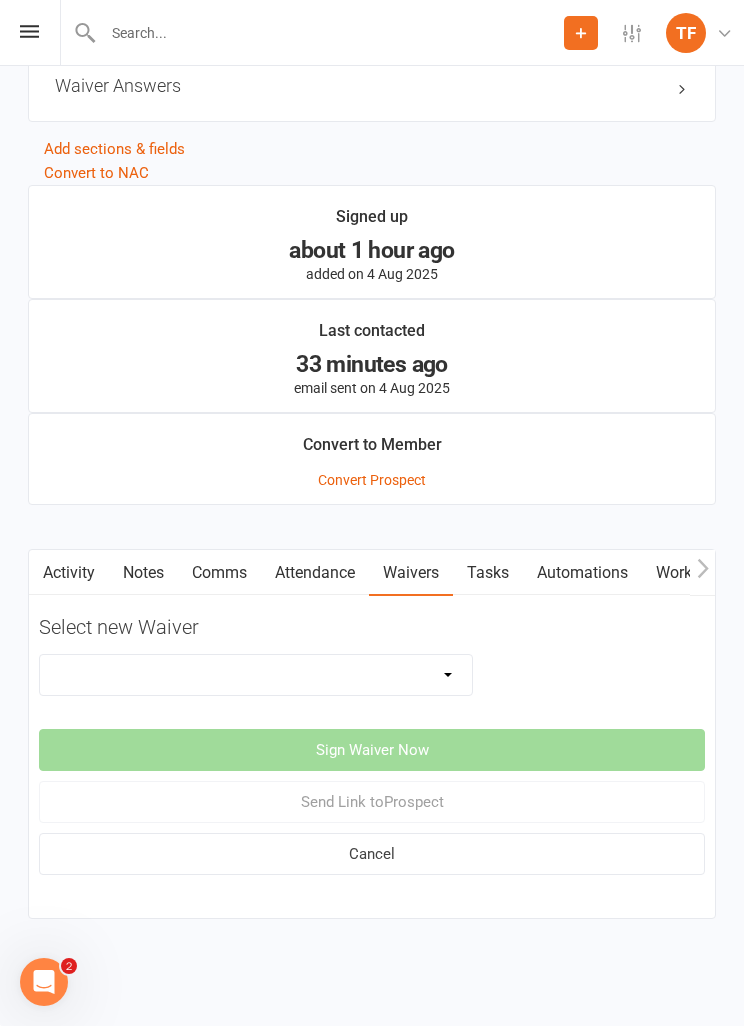 click on "Direct Debit Contract New Student Waiver Online - Adults - 12 Month DD Online - Adults - 6 Month DD Online - Adults - 6 Month UP FRONT Online - Adults - Flexi DD Online - Adults - Intro Pass Online - Student - 12 Month DD Online - Student - 6 Month DD Online - Student - 6 Month UP FRONT Online - Student - Flexi DD Online - Student - Intro Pass Online - Student - Limited Pass - 6 Month DD TFC Online Direct Debit Waiver Up front NO PAYMENT DETAILS Contract X-Pass Direct Debit Contract" at bounding box center [256, 675] 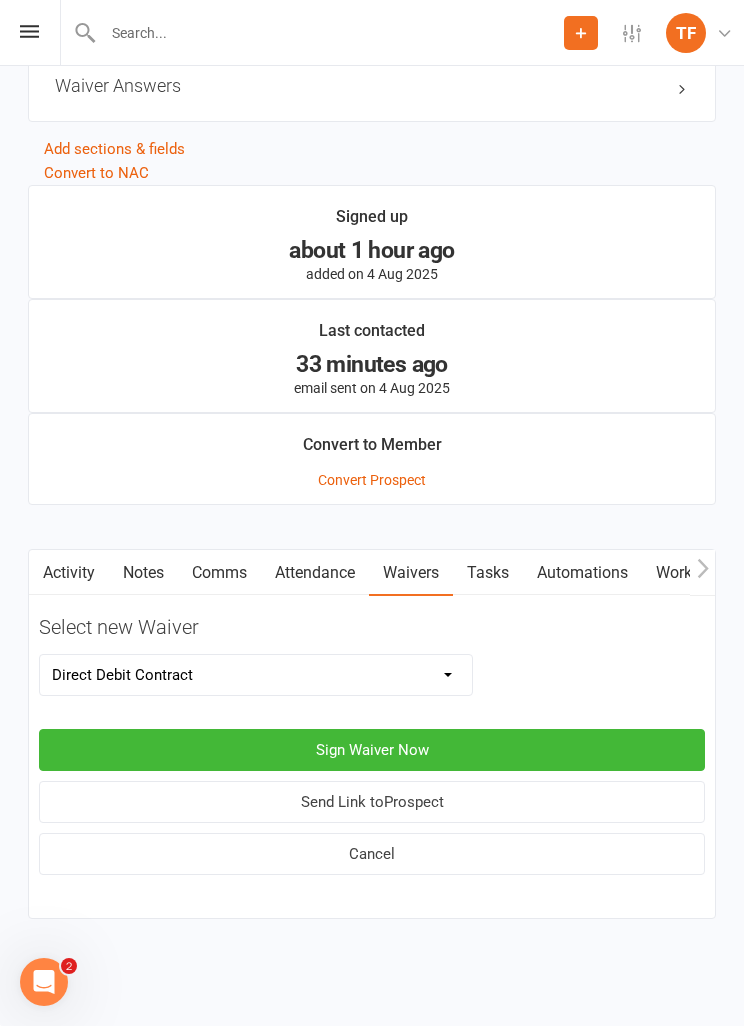 click on "Sign Waiver Now" at bounding box center [372, 750] 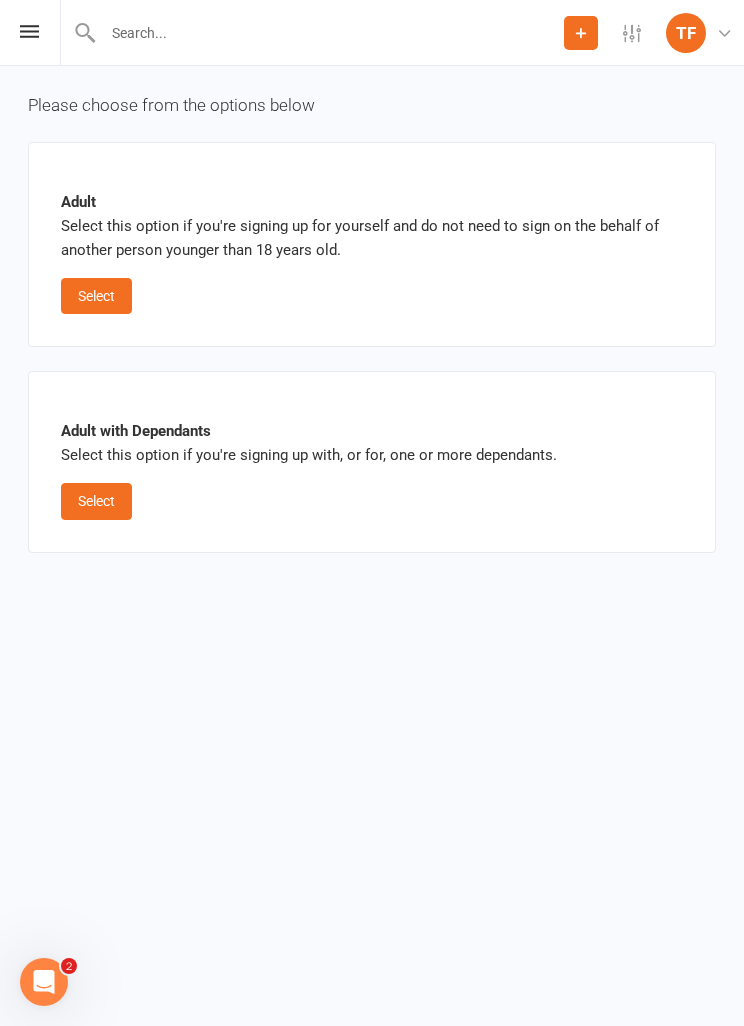 scroll, scrollTop: 0, scrollLeft: 0, axis: both 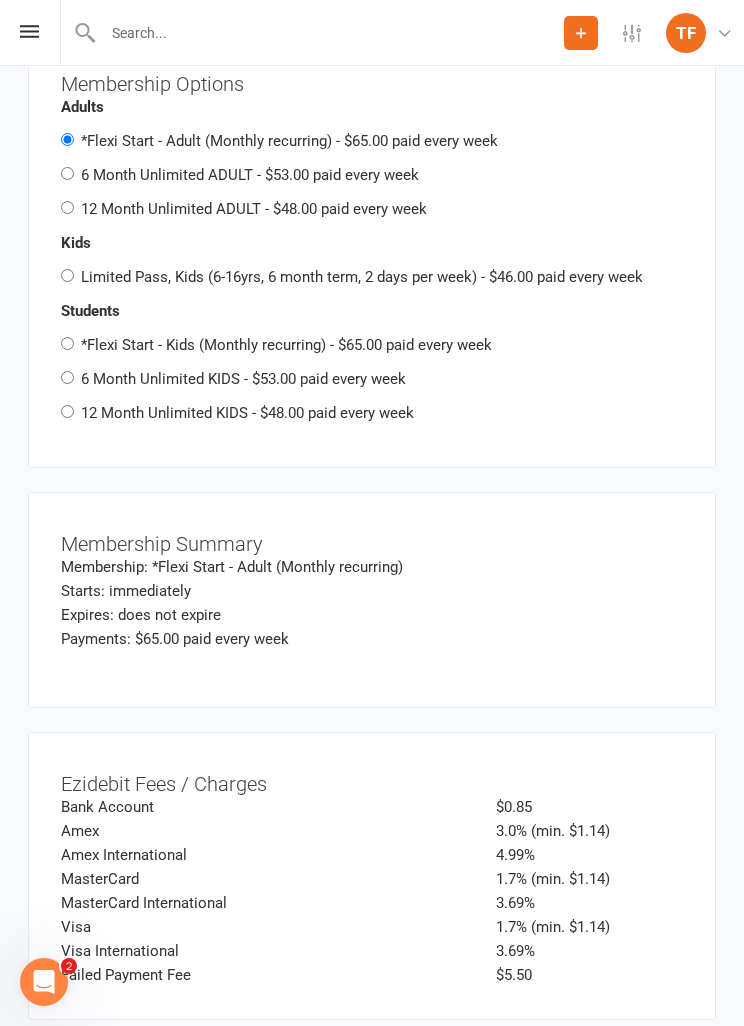 click on "6 Month Unlimited ADULT - $53.00 paid every week" at bounding box center [250, 175] 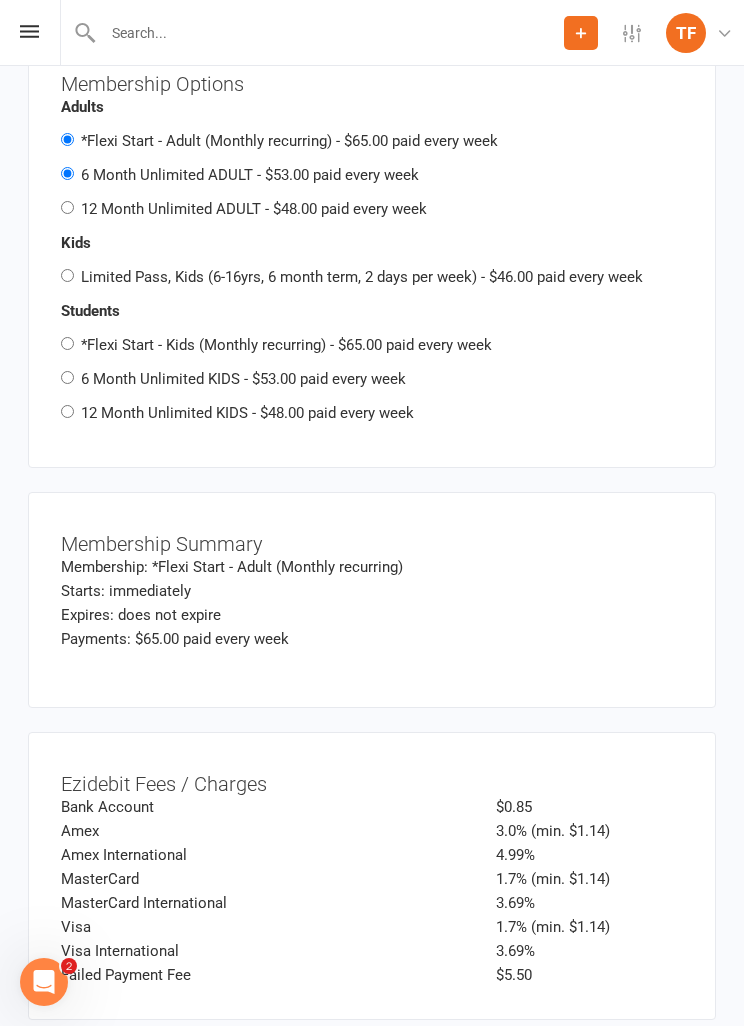 radio on "false" 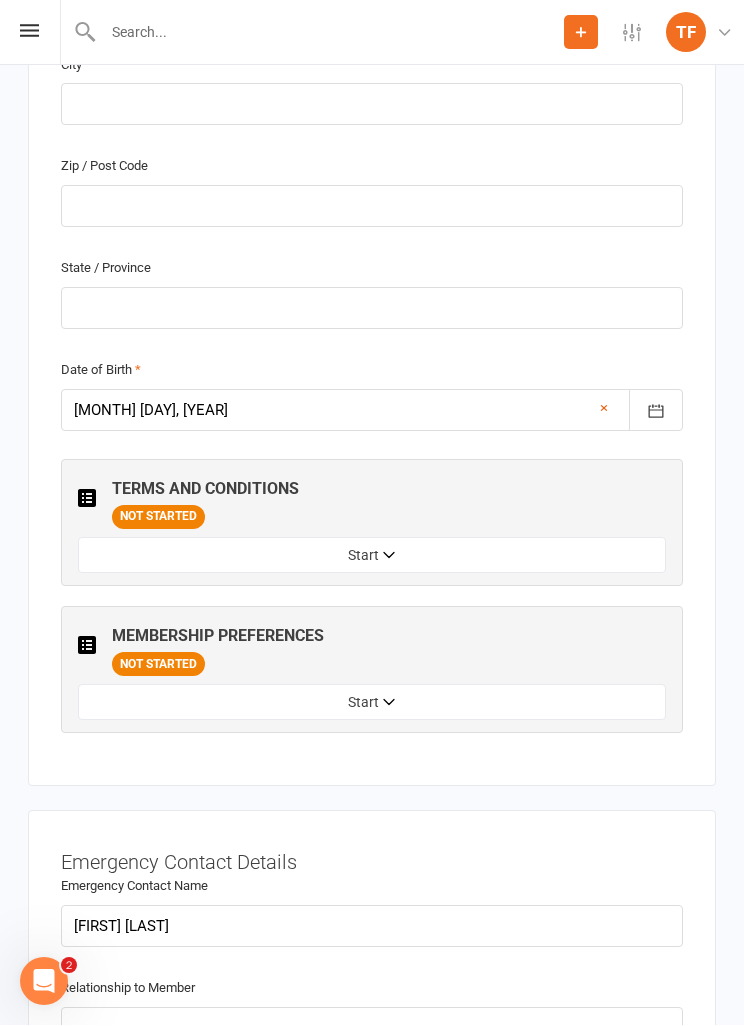 click on "Start" at bounding box center [372, 703] 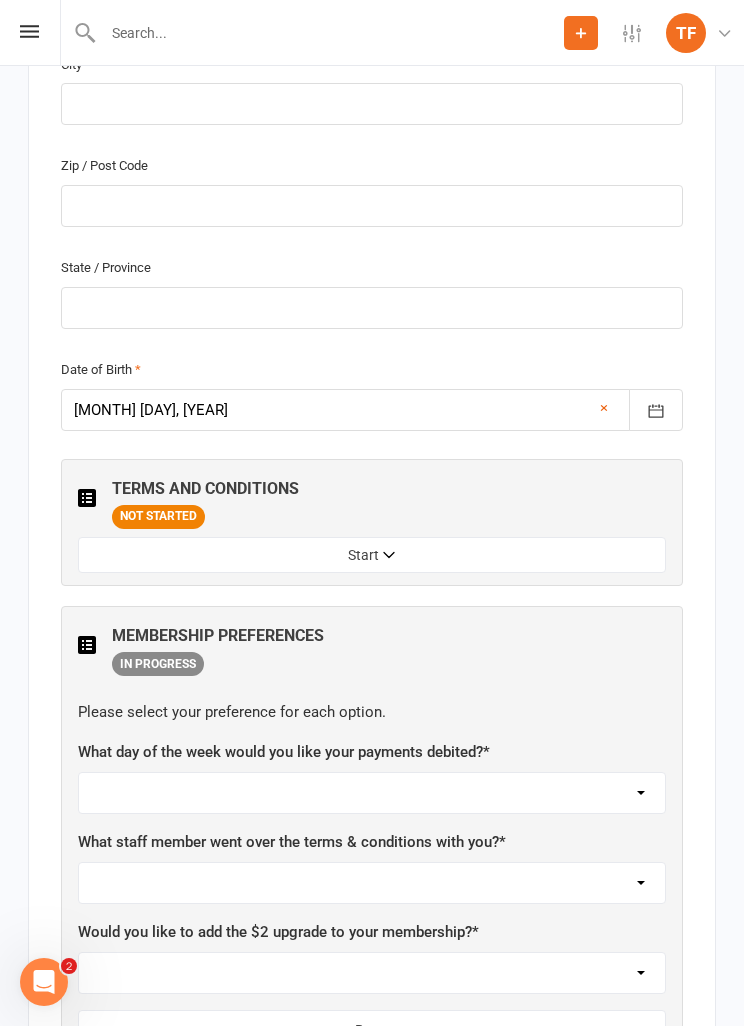 click on "Monday Tuesday Wednesday Thursday Friday" at bounding box center [372, 793] 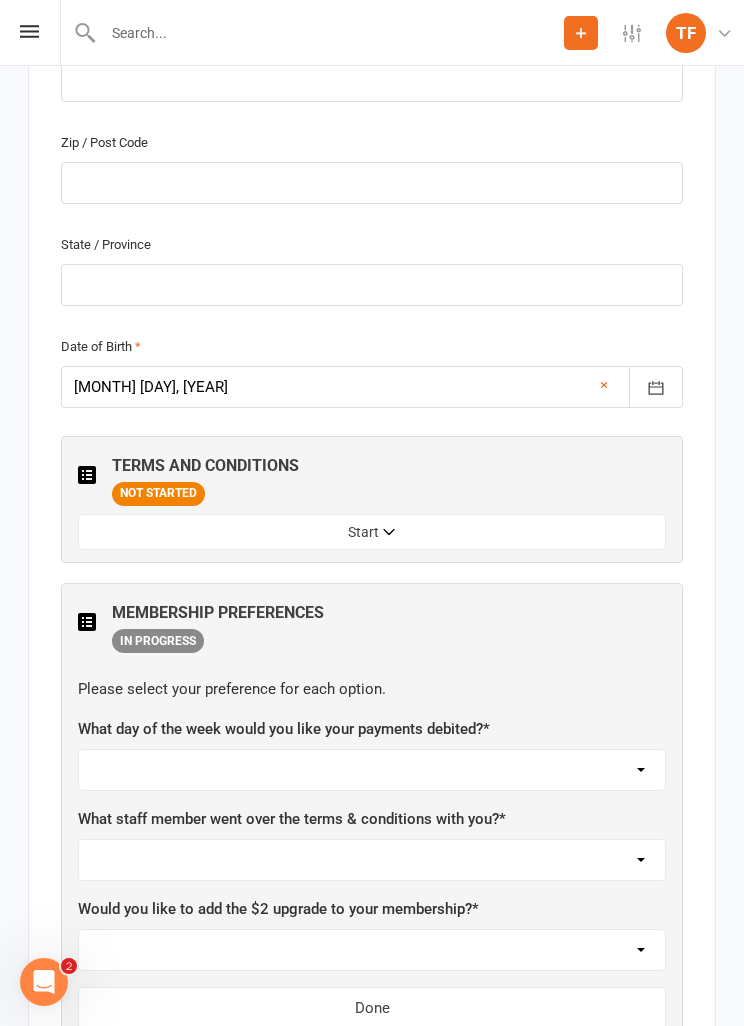 scroll, scrollTop: 1348, scrollLeft: 0, axis: vertical 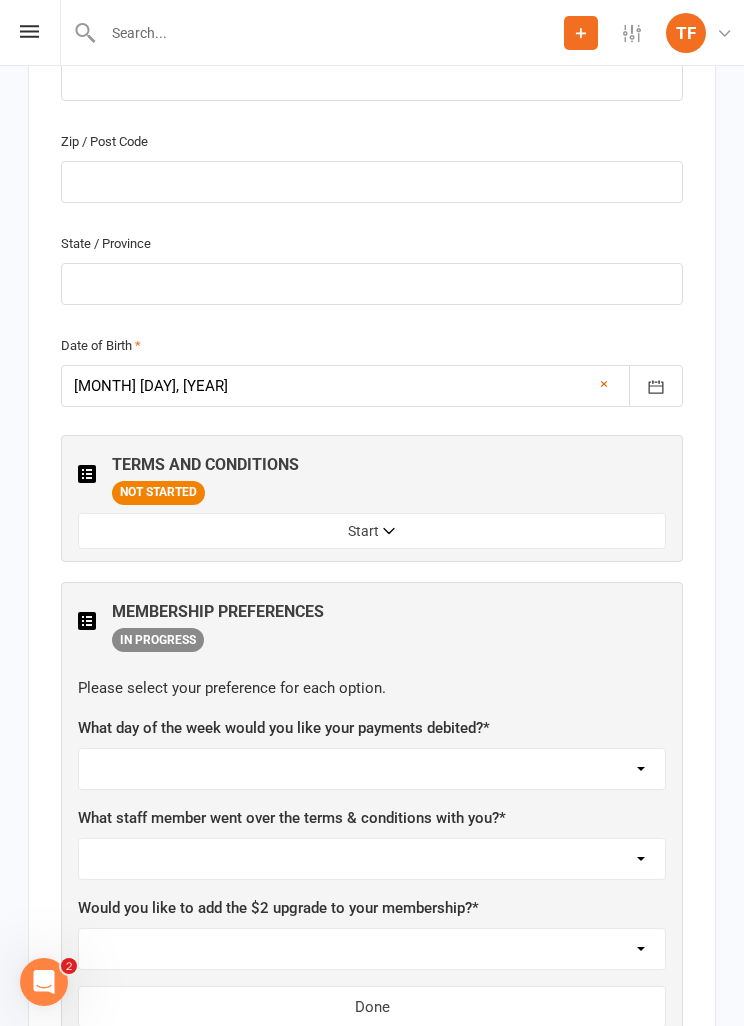 click on "Not sure [FIRST] [LAST] [FIRST] [LAST] [FIRST] [LAST] [FIRST] [LAST] [FIRST] [LAST] [FIRST] [LAST] [FIRST] [LAST] [FIRST] [LAST] [FIRST] [LAST]" at bounding box center (372, 859) 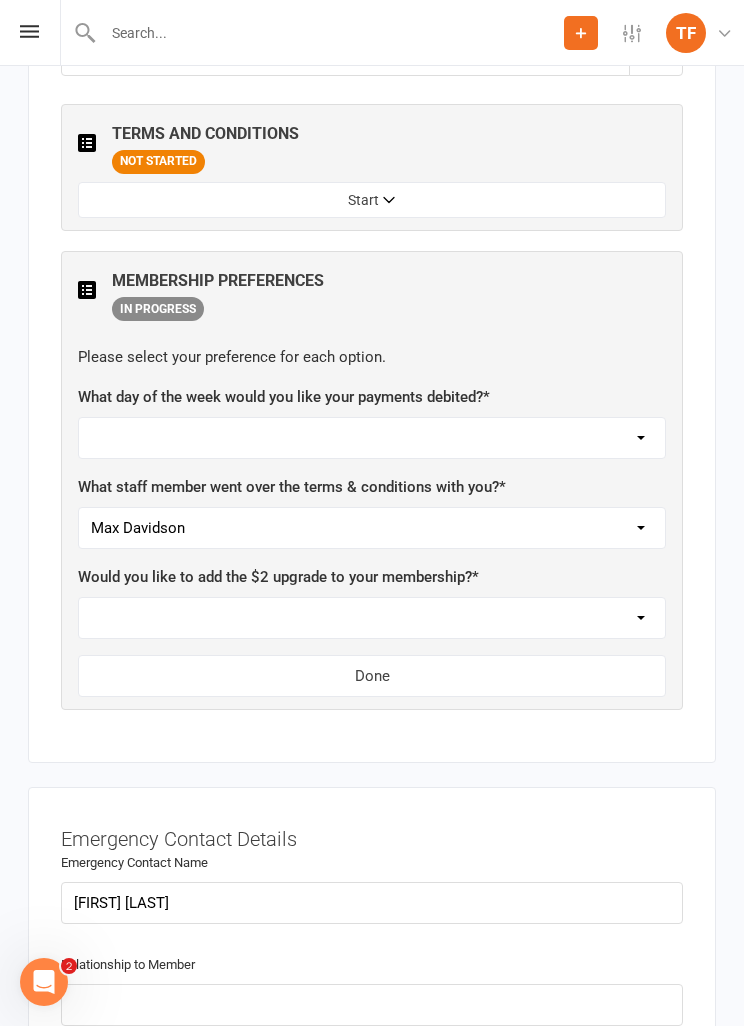 scroll, scrollTop: 1681, scrollLeft: 0, axis: vertical 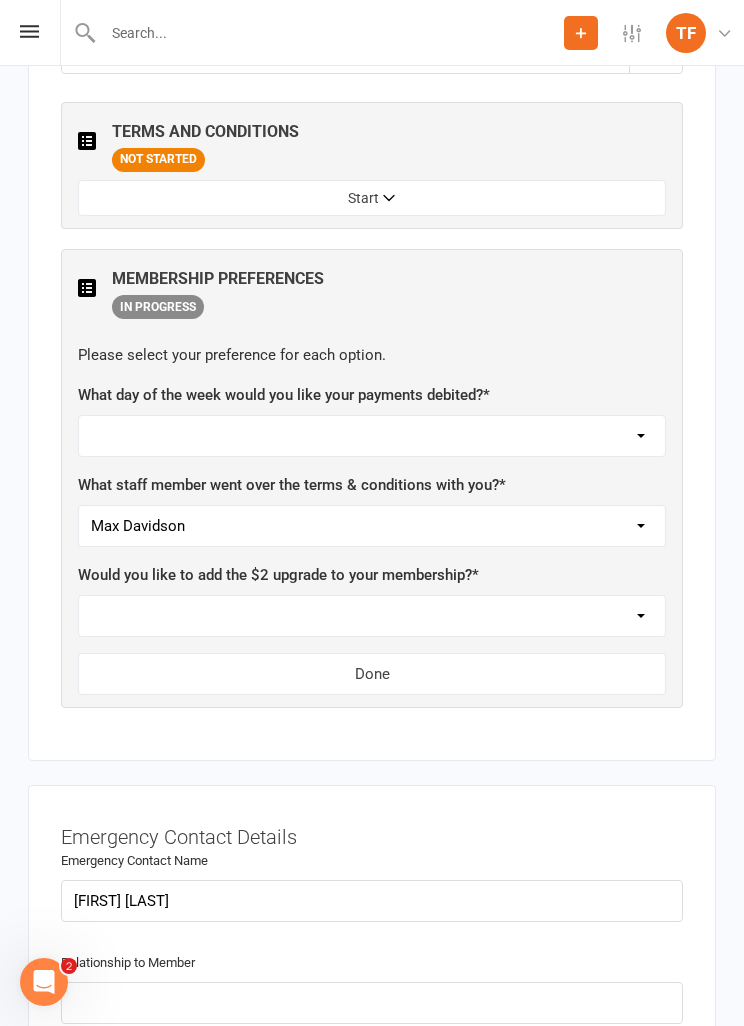 click on "Monday Tuesday Wednesday Thursday Friday" at bounding box center [372, 436] 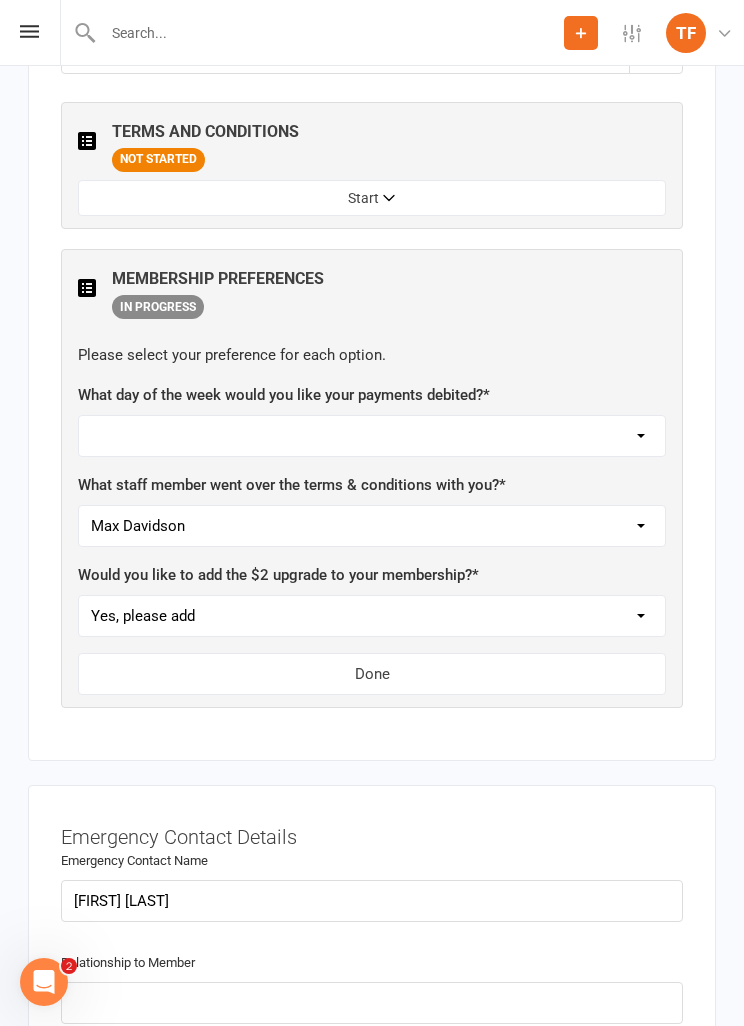 click on "Monday Tuesday Wednesday Thursday Friday" at bounding box center (372, 436) 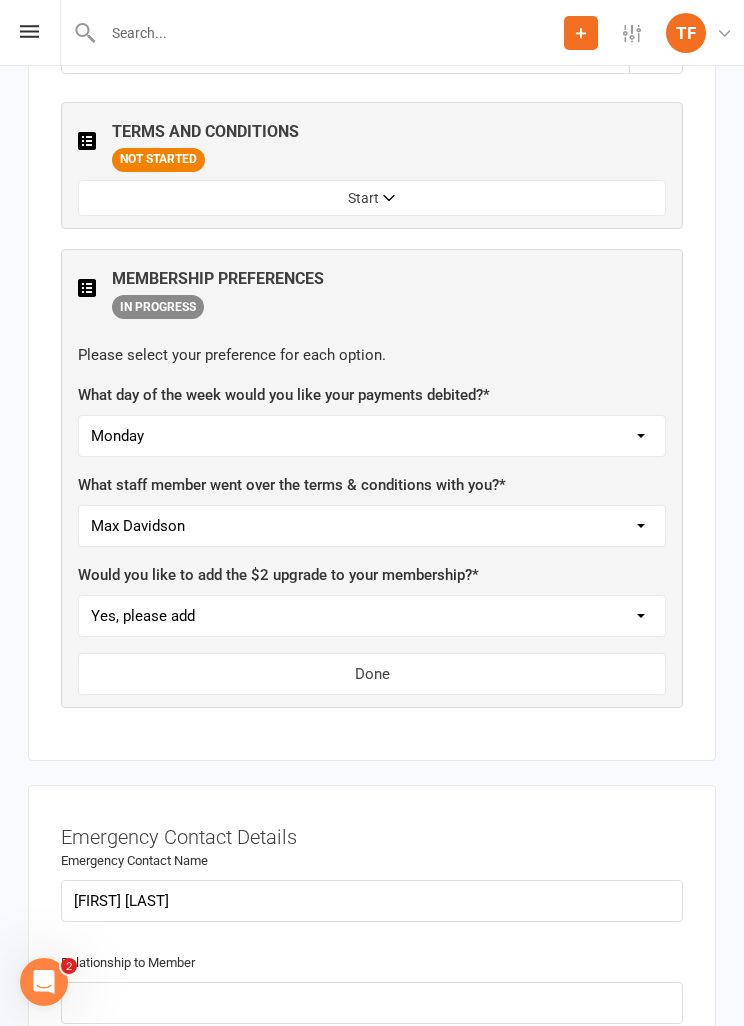 click on "Done" at bounding box center (372, 674) 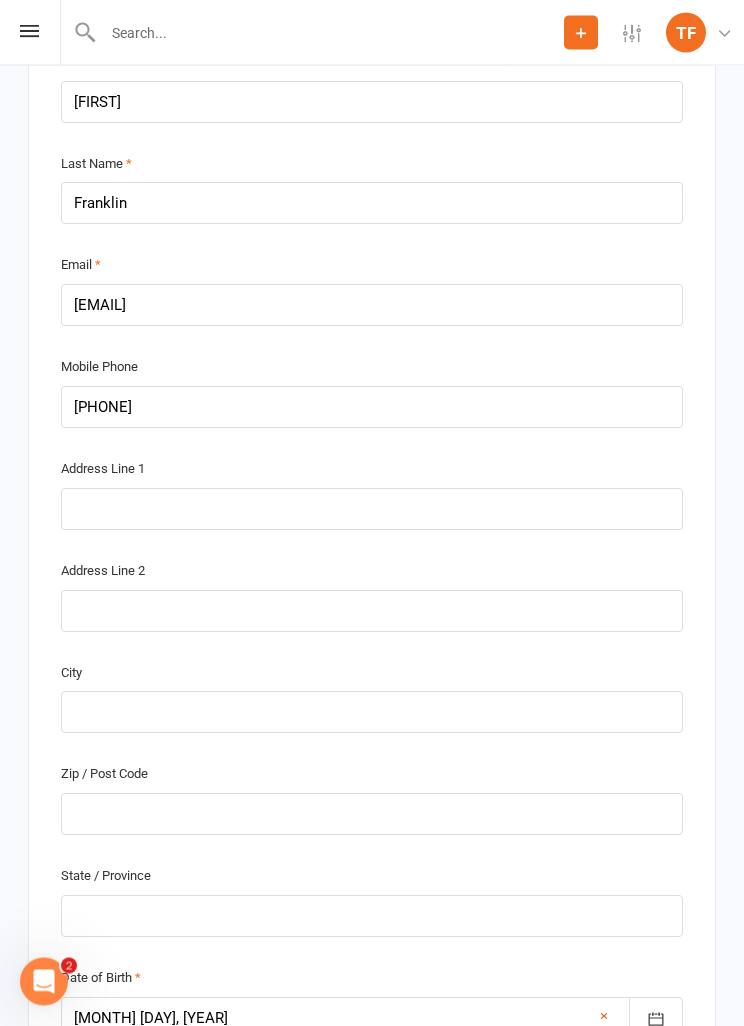 scroll, scrollTop: 716, scrollLeft: 0, axis: vertical 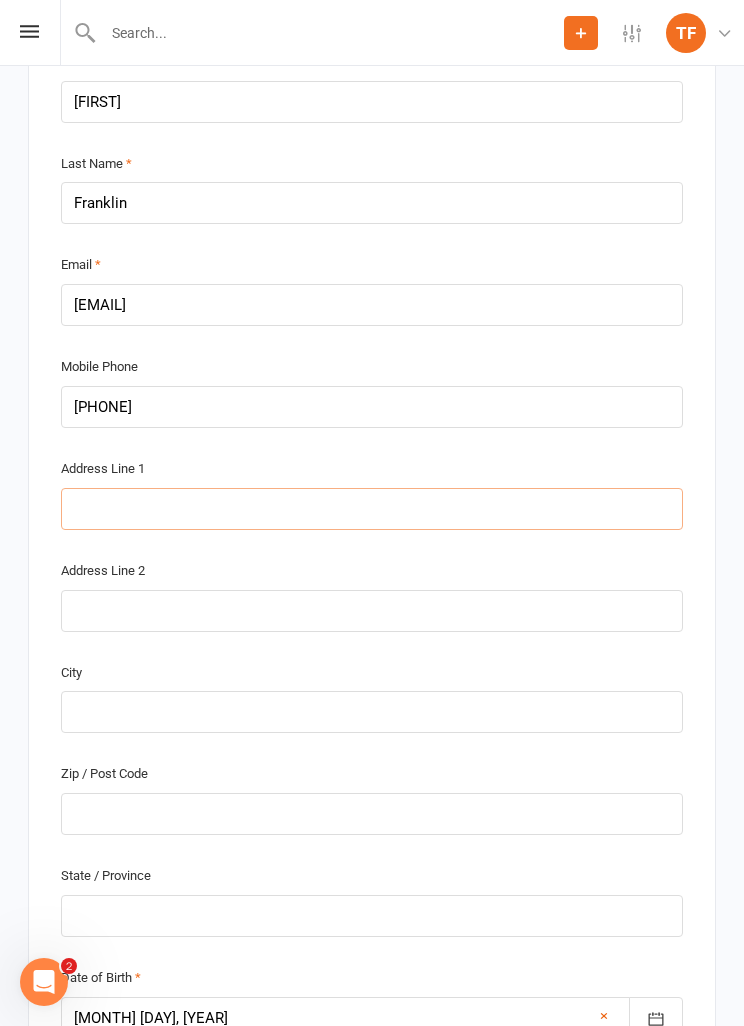 click at bounding box center (372, 509) 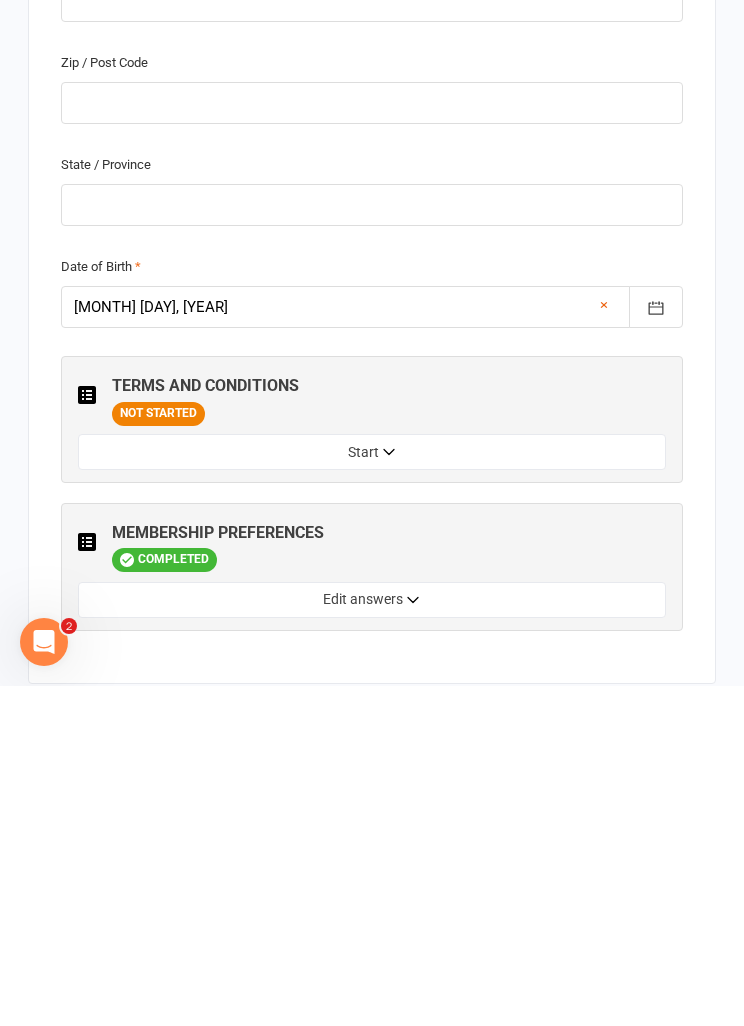 click on "Start" at bounding box center [372, 792] 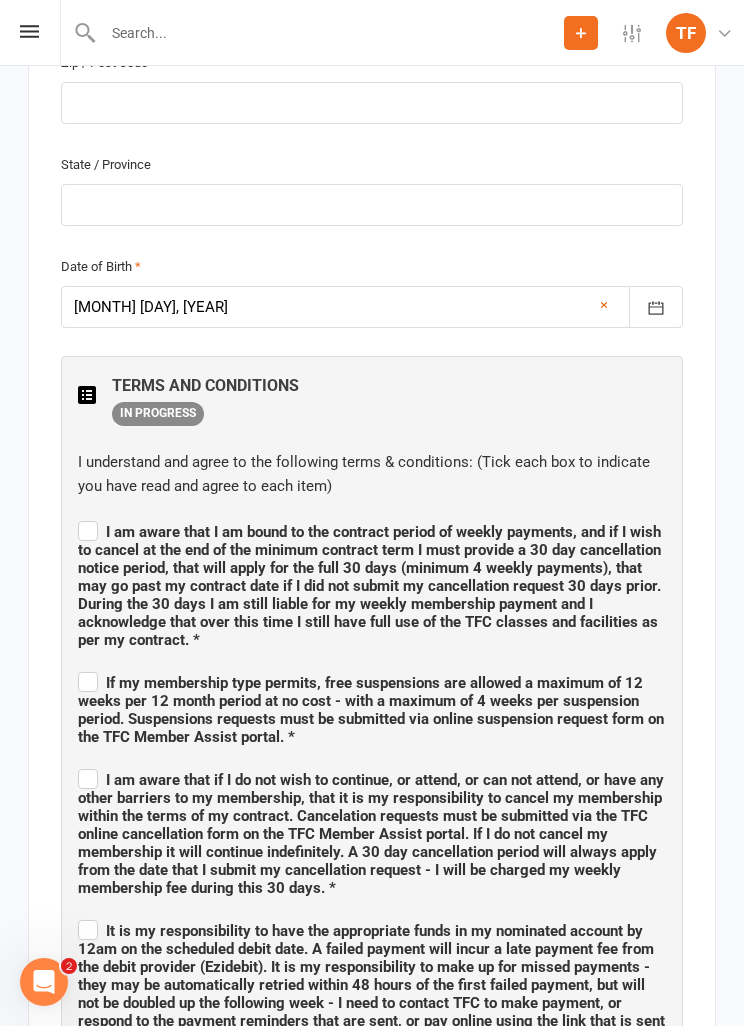 click on "I am aware that I am bound to the contract period of weekly payments, and if I wish to cancel at the end of the minimum contract term I must provide a 30 day cancellation notice period, that will apply for the full 30 days (minimum 4 weekly payments), that may go past my contract date if I did not submit my cancellation request 30 days prior.   During the 30 days I am still liable for my weekly membership payment and I acknowledge that over this time I still have full use of the TFC classes and facilities as per my contract.   *" at bounding box center (372, 583) 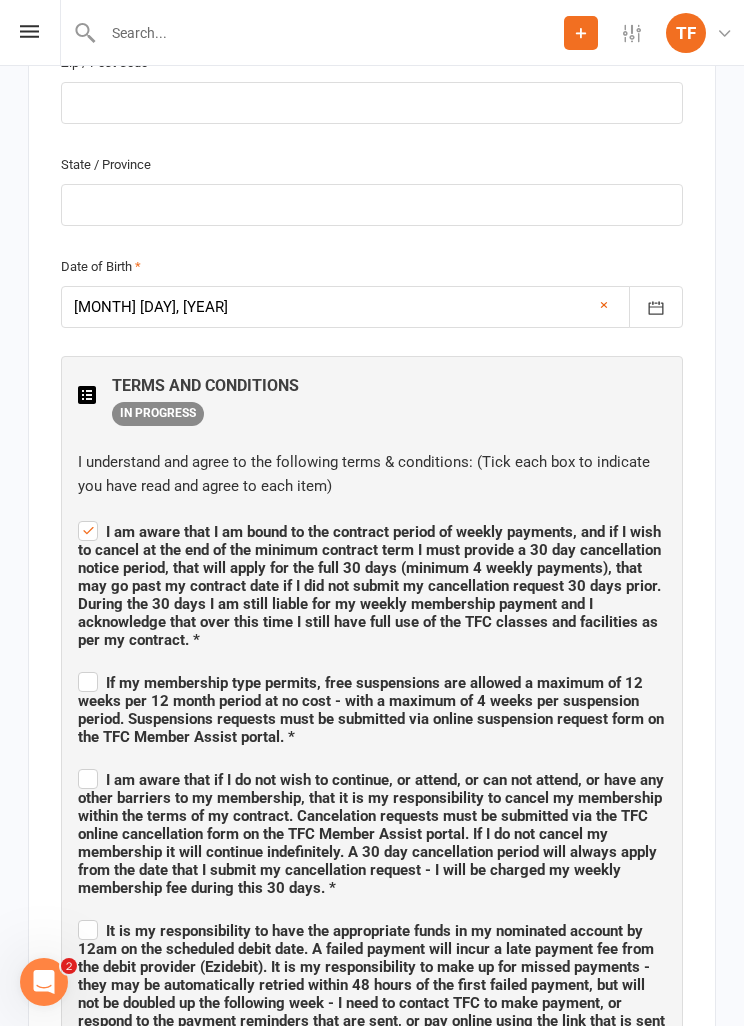 checkbox on "true" 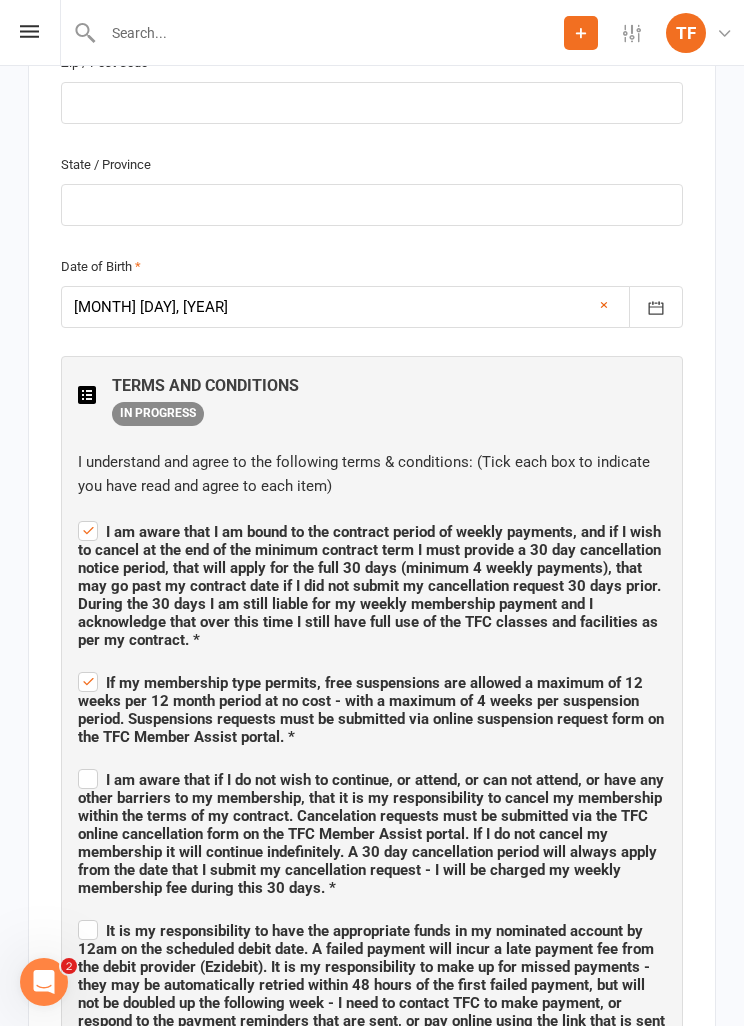 click on "I am aware that if I do not wish to continue, or attend, or can not attend, or have any other barriers to my membership, that it is my responsibility to cancel my membership within the terms of my contract.  Cancelation requests must be submitted via the TFC online cancellation form on the TFC Member Assist portal. If I do not cancel my membership it will continue indefinitely.  A 30 day cancellation period will always apply from the date that I submit my cancellation request - I will be charged my weekly membership fee during this 30 days.   *" at bounding box center [372, 831] 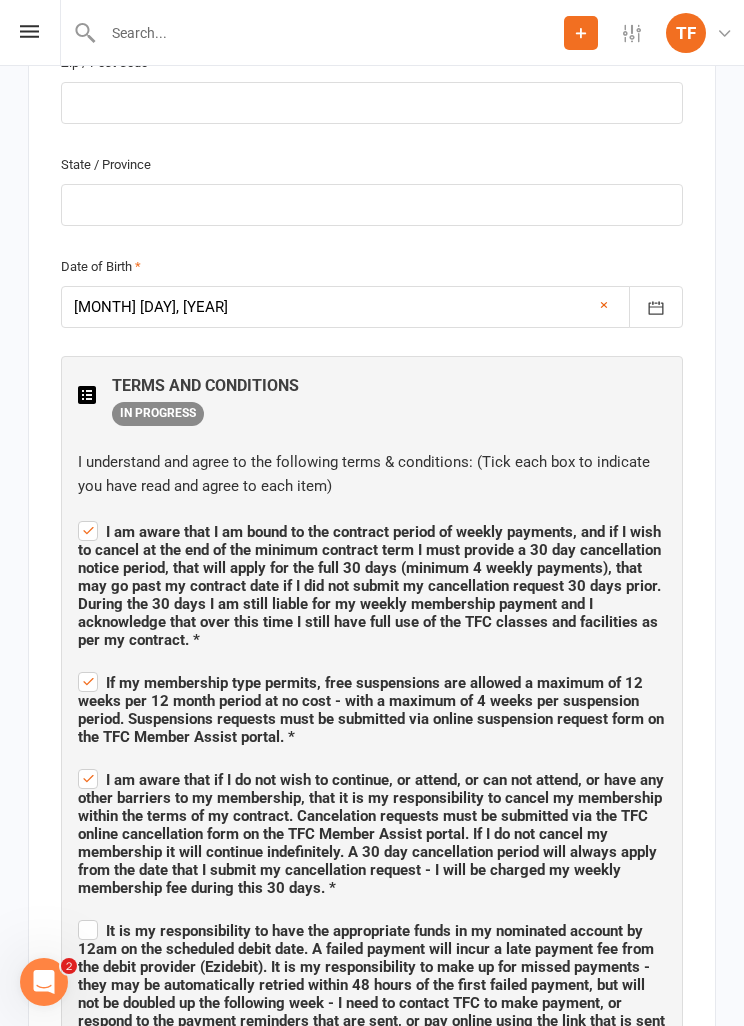 click on "It is my responsibility to have the appropriate funds in my nominated account by 12am on the scheduled debit date.  A failed payment will incur a late payment fee from the debit provider (Ezidebit). It is my responsibility to make up for missed payments - they may be automatically retried within 48 hours of the first failed payment, but will not be doubled up the following week - I need to contact TFC to make payment, or respond to the payment reminders that are sent, or pay online using the link that is sent to me when a payment is missed.   *" at bounding box center [371, 985] 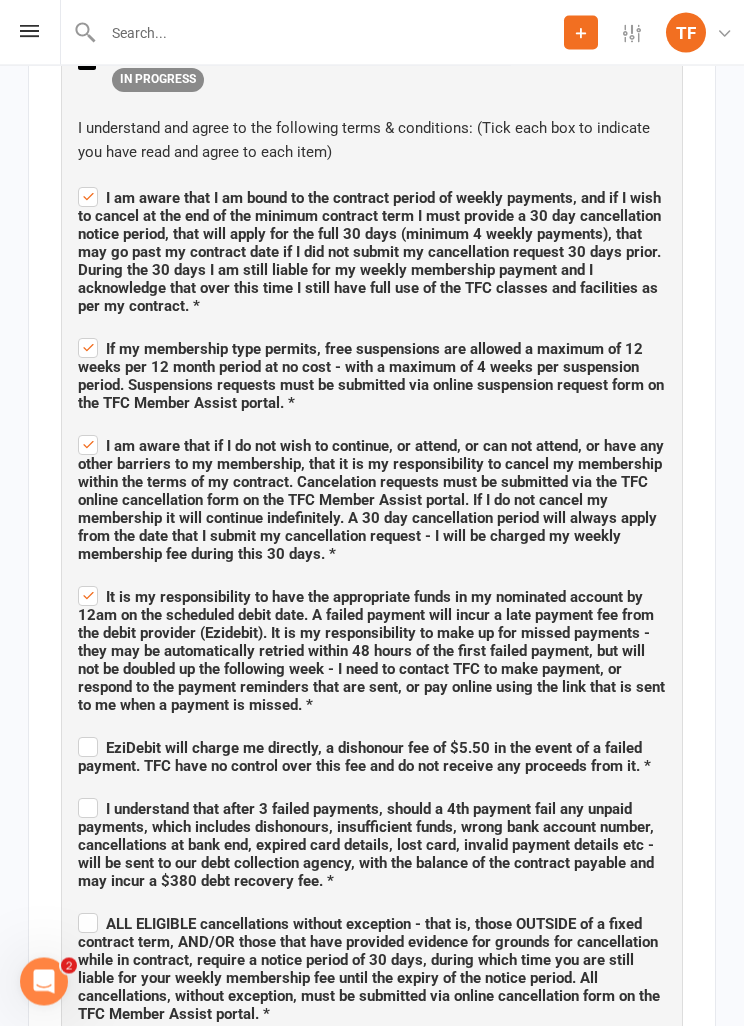 scroll, scrollTop: 1780, scrollLeft: 0, axis: vertical 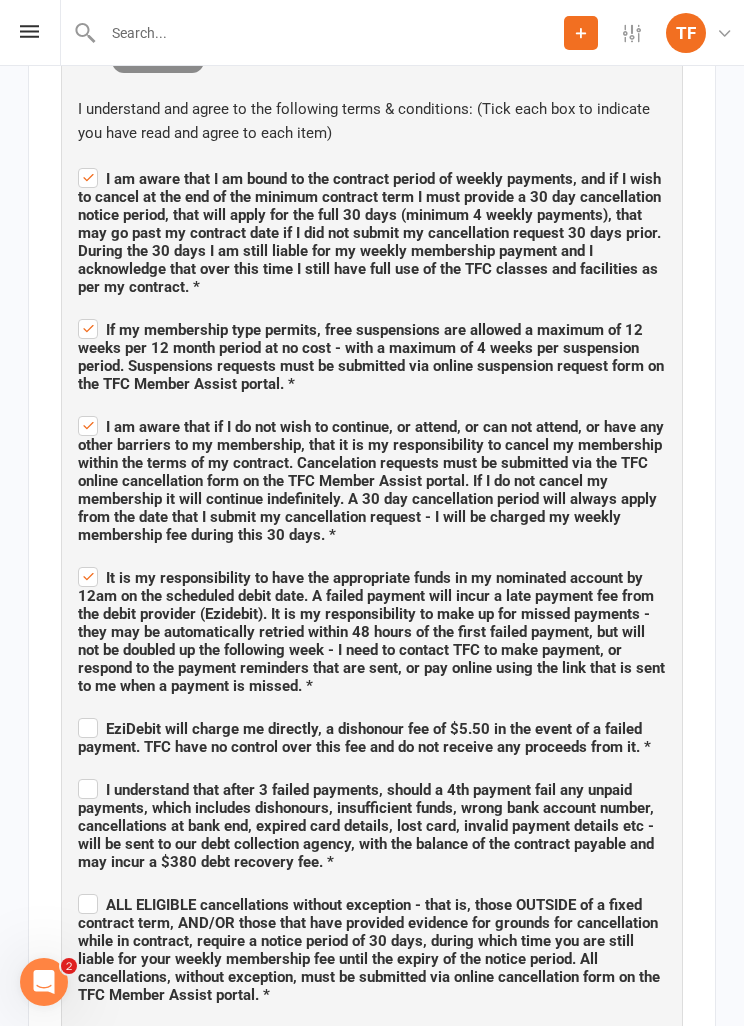 click on "EziDebit will charge me directly, a dishonour fee of $5.50 in the event of a failed payment. TFC have no control over this fee and do not receive any proceeds from it.   *" at bounding box center (372, 735) 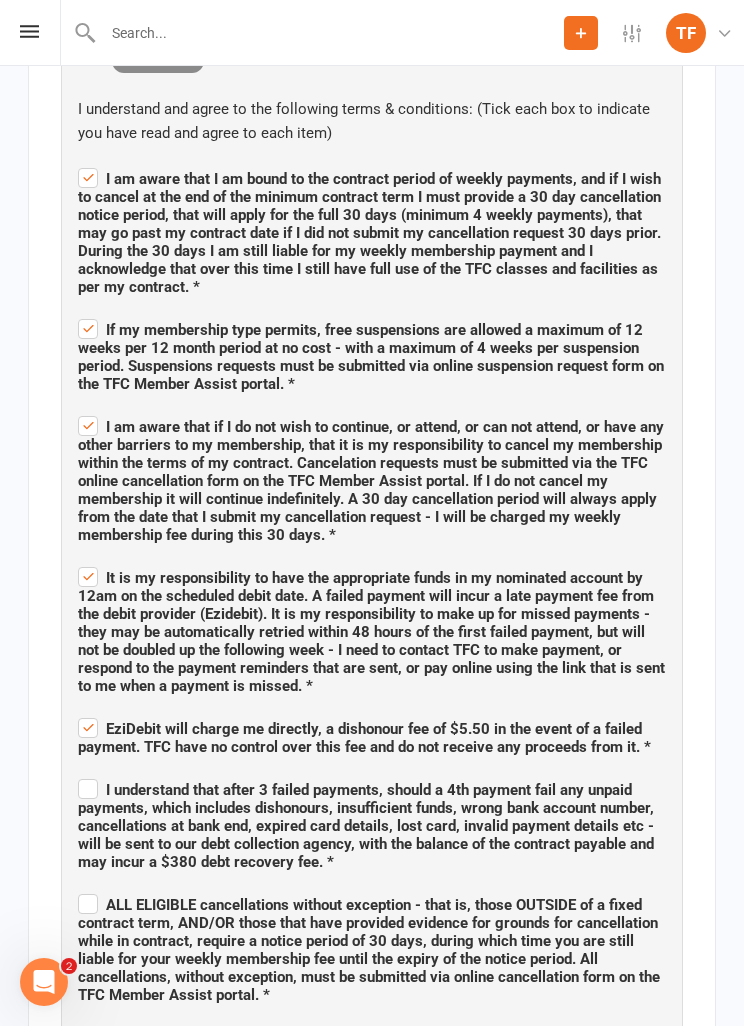 checkbox on "true" 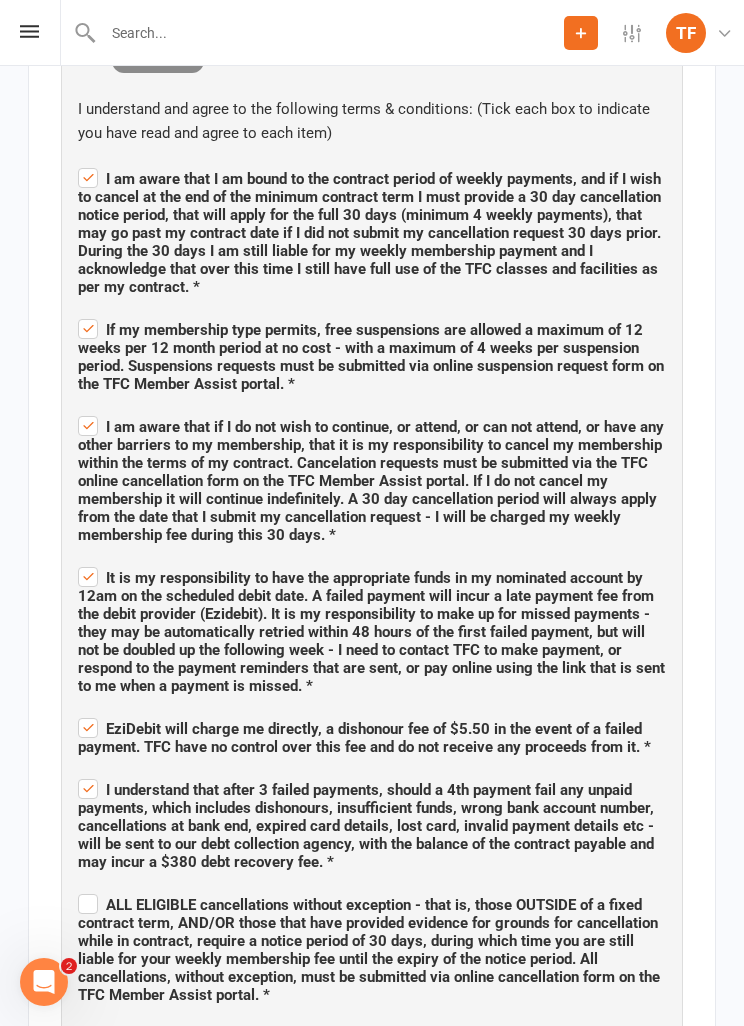 click on "ALL ELIGIBLE cancellations without exception - that is, those OUTSIDE of a fixed contract term, AND/OR those that have provided evidence for grounds for cancellation while in contract, require a notice period of 30 days, during which time you are still liable for your weekly membership fee until the expiry of the notice period.  All cancellations, without exception, must be submitted via online cancellation form on the TFC Member Assist portal.   *" at bounding box center [372, 947] 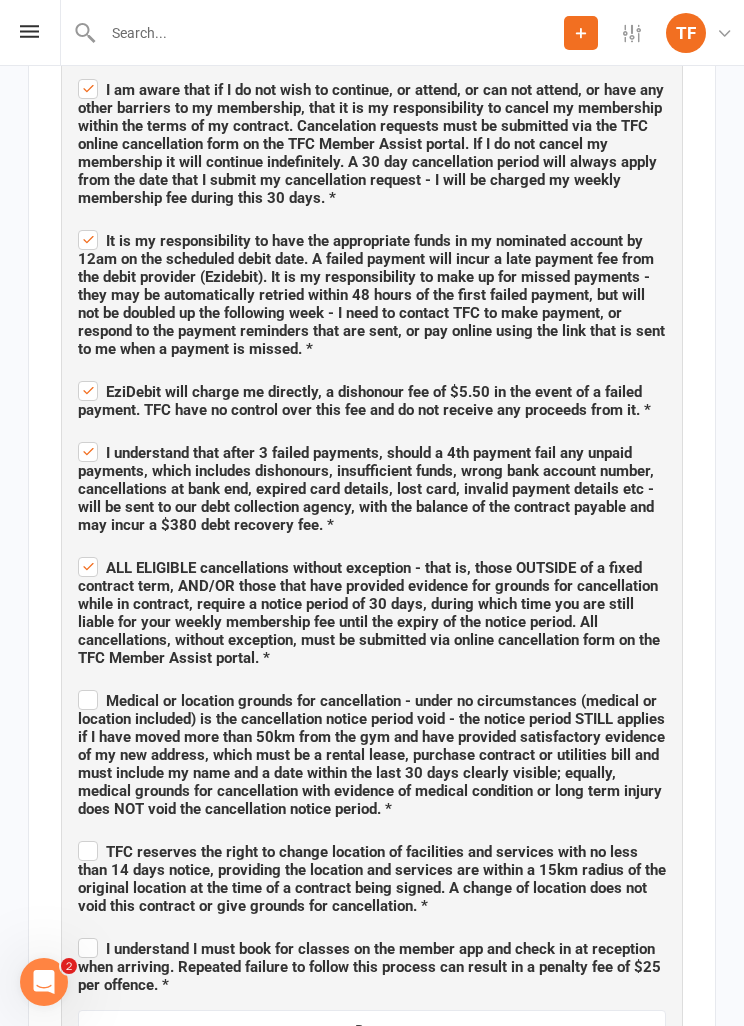 scroll, scrollTop: 2121, scrollLeft: 0, axis: vertical 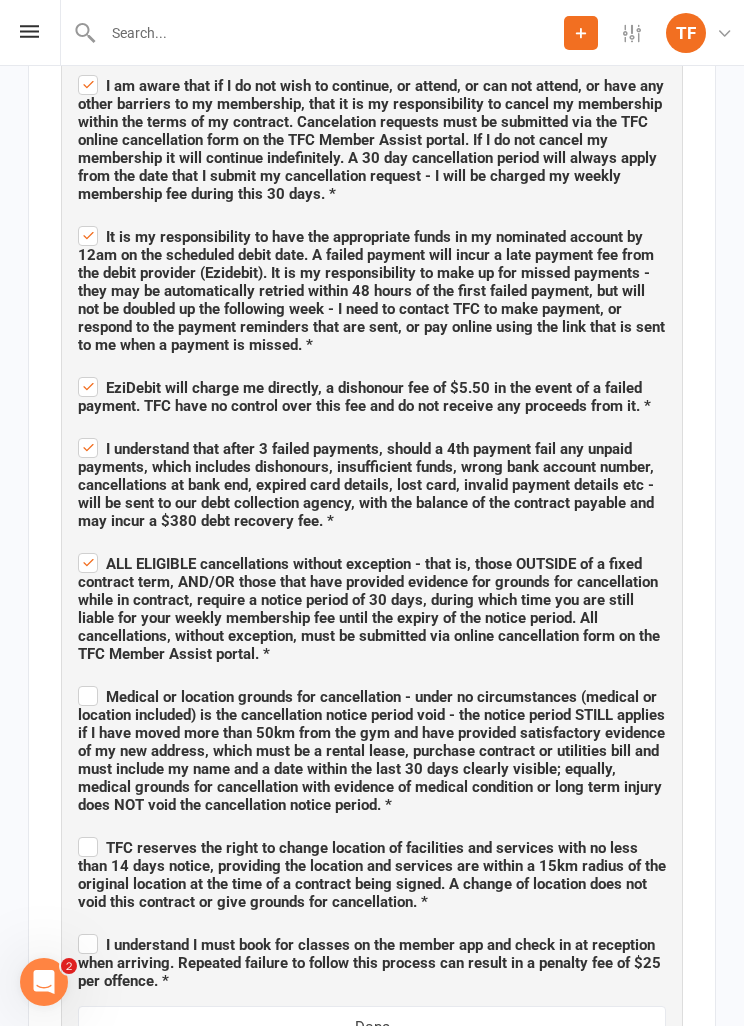 click on "Medical or location grounds for cancellation - under no circumstances (medical or location included) is the cancellation notice period void - the notice period STILL applies if I have moved more than 50km from the gym and have provided satisfactory evidence of my new address, which must be a rental lease, purchase contract or utilities bill and must include my name and a date within the last 30 days clearly visible; equally, medical grounds for cancellation with evidence of medical condition or long term injury does NOT void the cancellation notice period.   *" at bounding box center [372, 748] 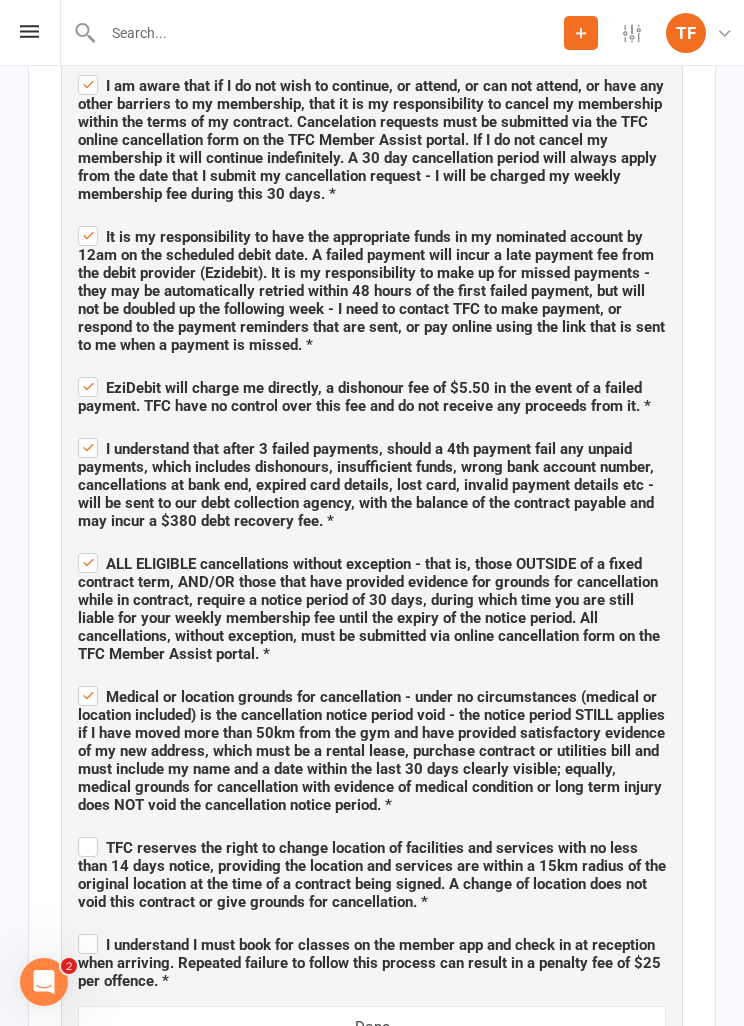 click on "TFC reserves the right to change location of facilities and services with no less than 14 days notice, providing the location and services are within a 15km radius of the original location at the time of a contract being signed.  A change of location does not void this contract or give grounds for cancellation.   *" at bounding box center (372, 872) 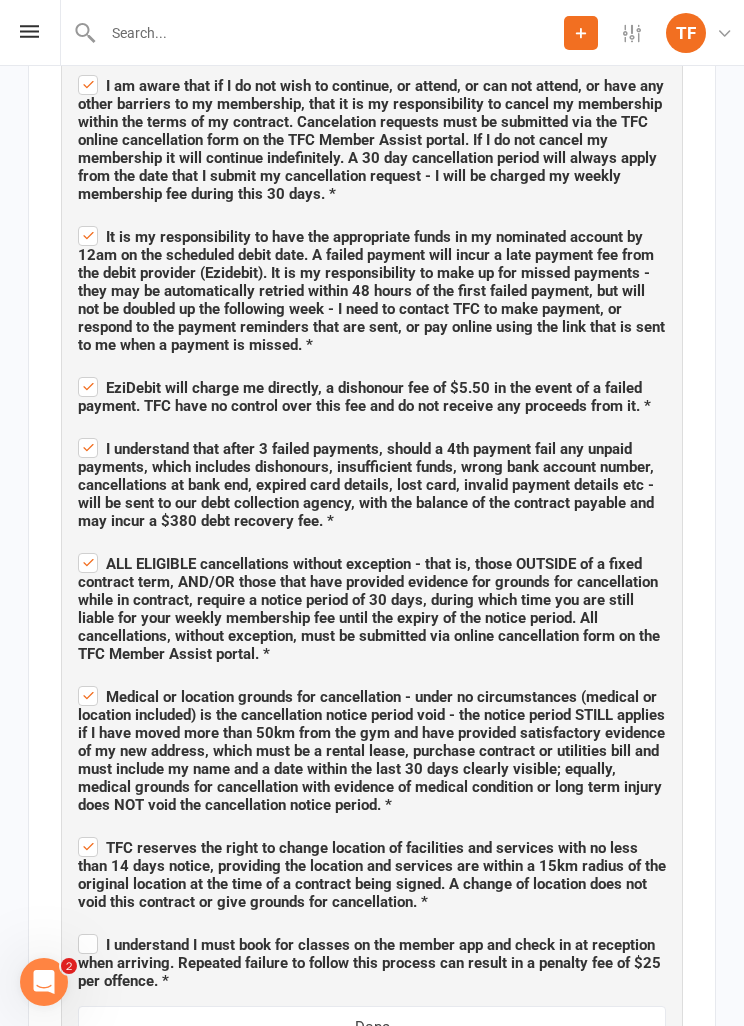 checkbox on "true" 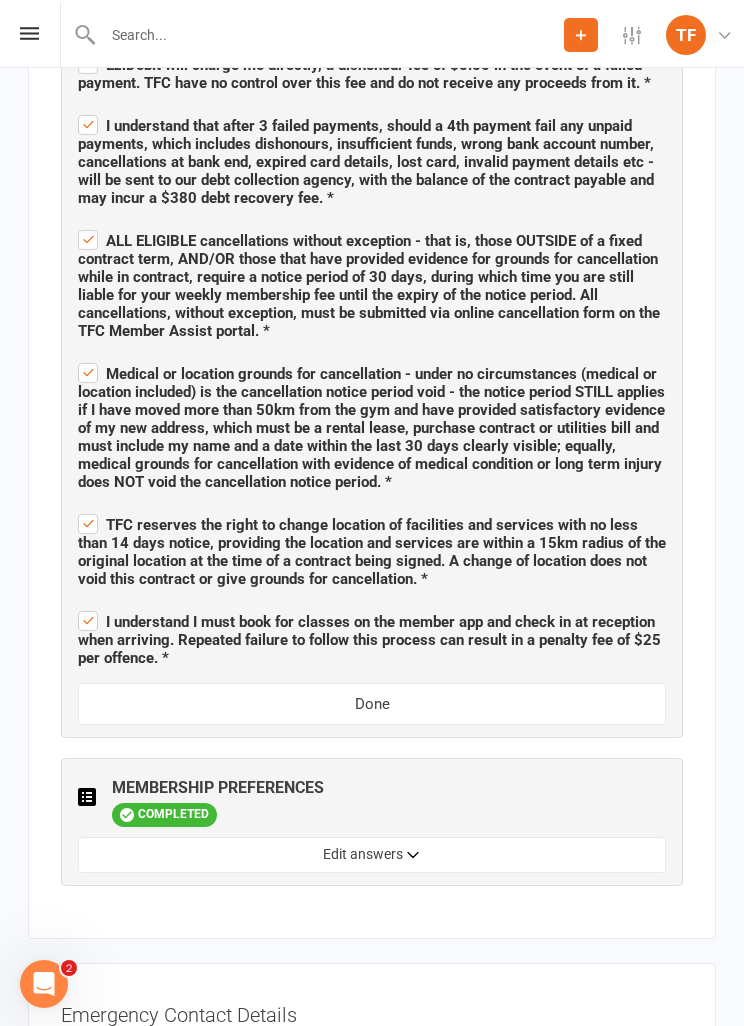 click on "Done" at bounding box center [372, 702] 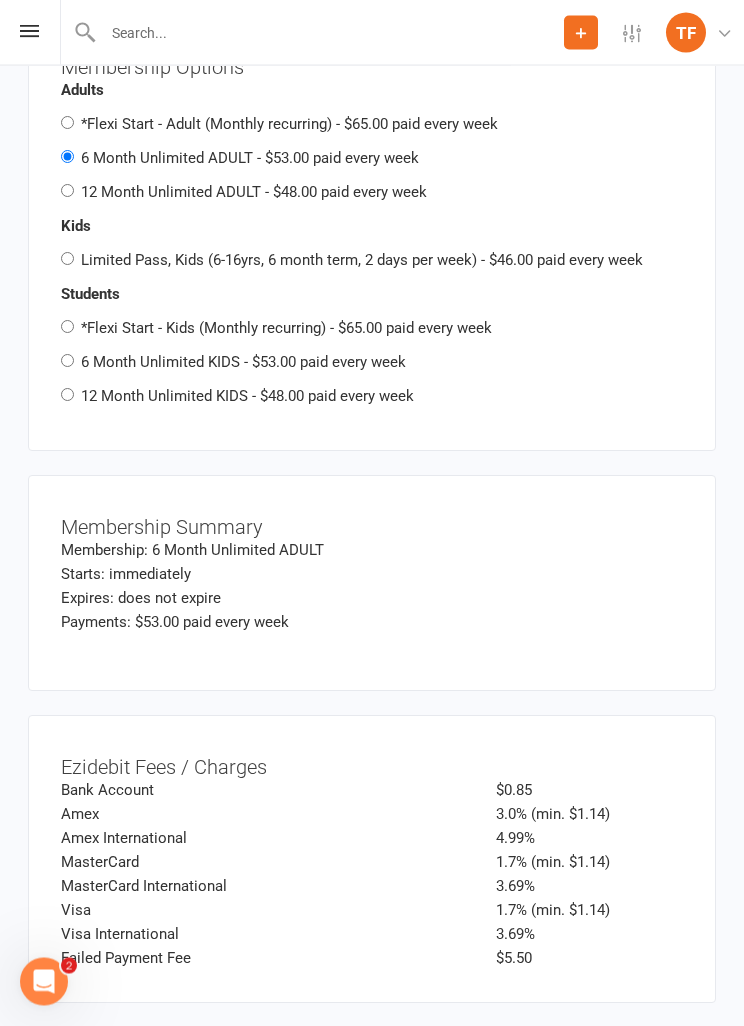 scroll, scrollTop: 3069, scrollLeft: 0, axis: vertical 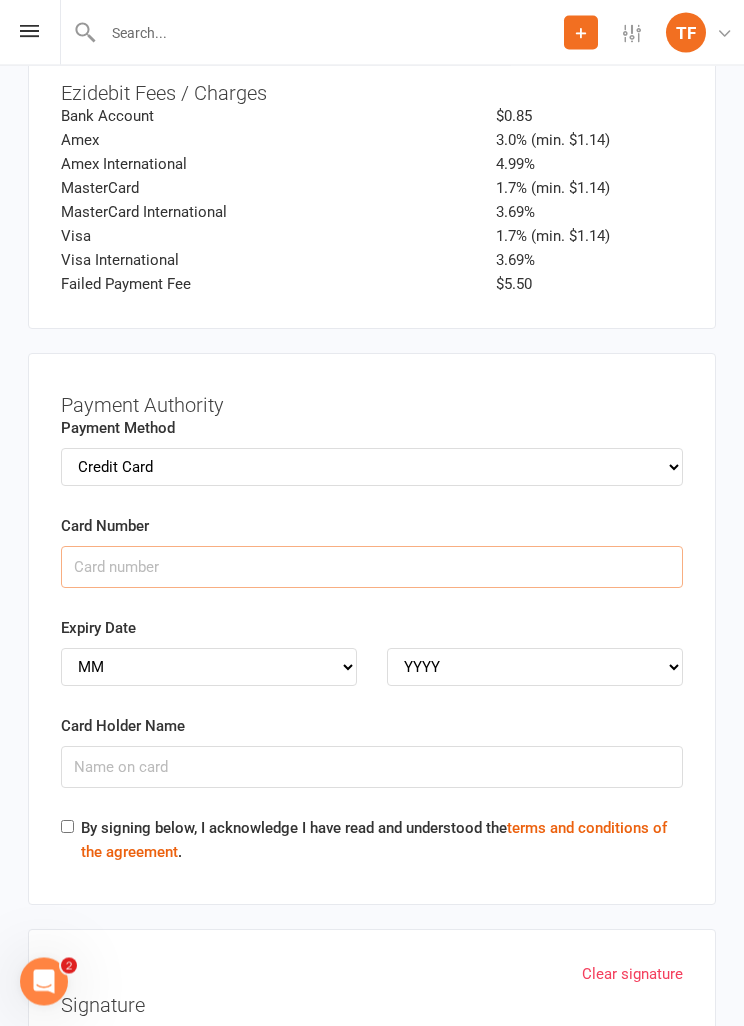click on "Card Number" at bounding box center [372, 568] 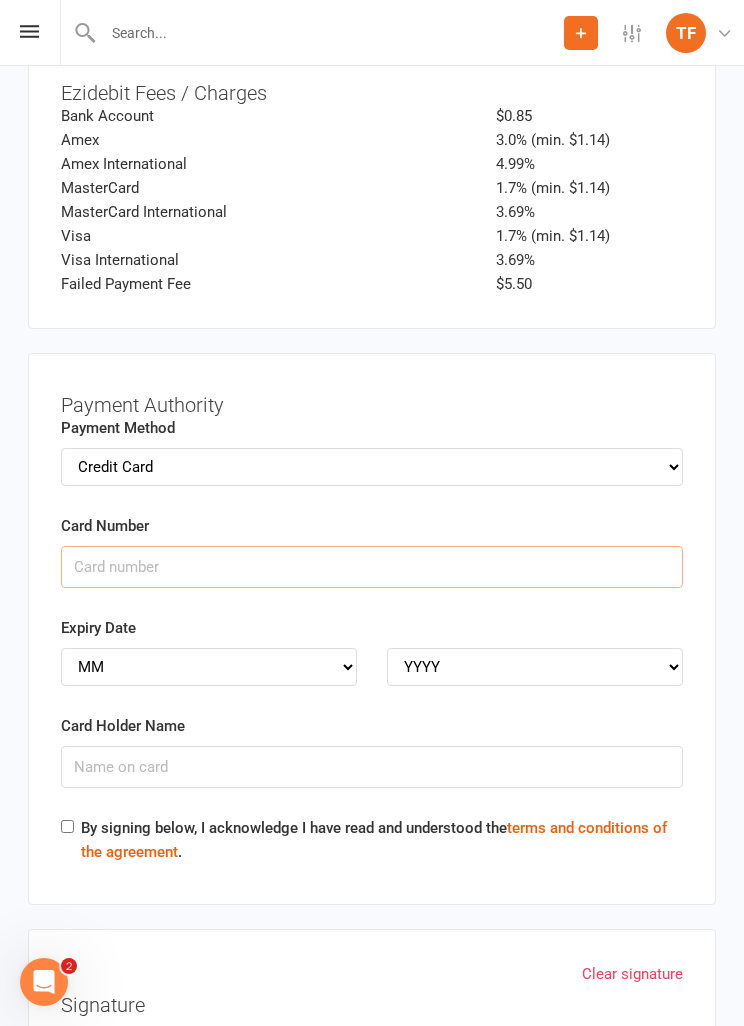 scroll, scrollTop: 3742, scrollLeft: 0, axis: vertical 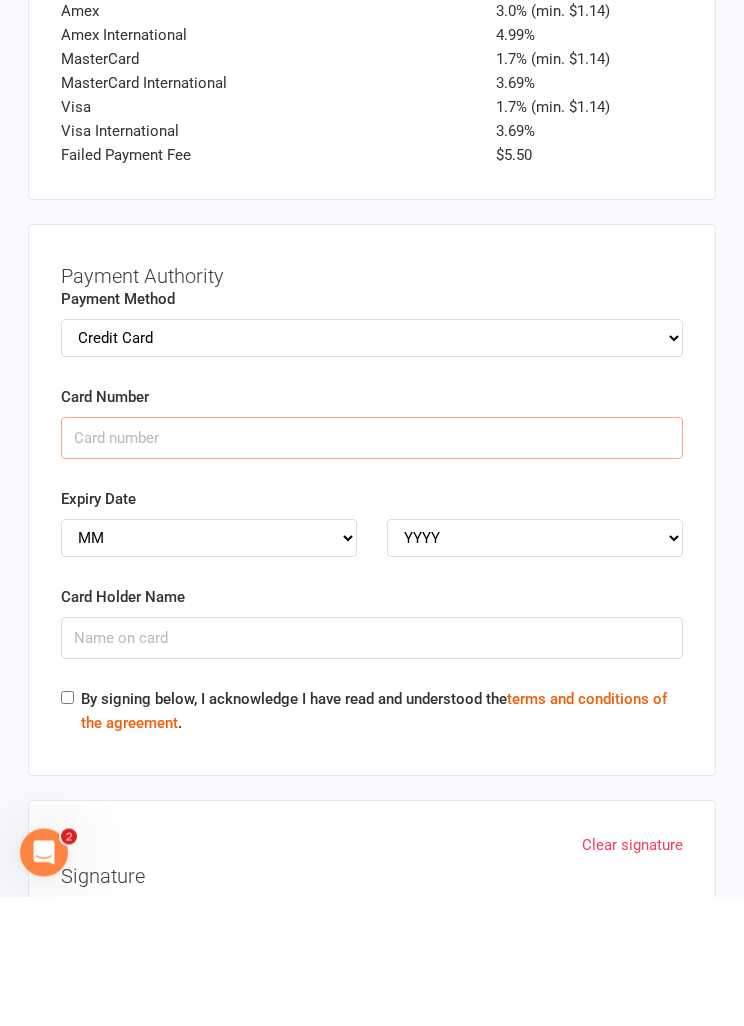click on "Card Number" at bounding box center (372, 568) 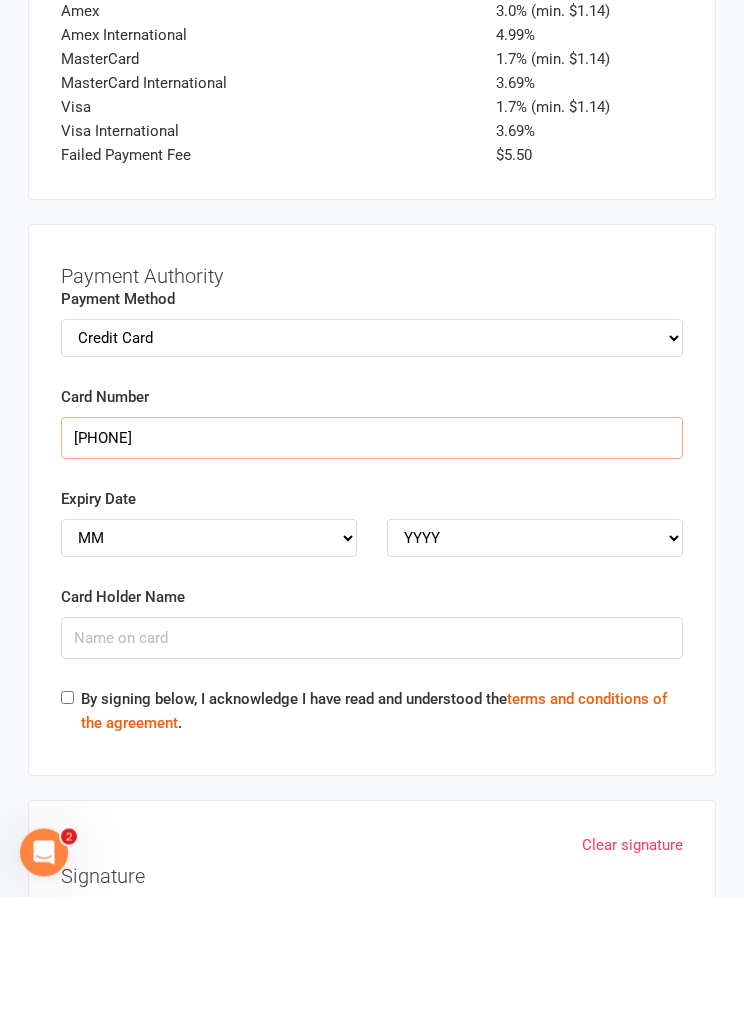 type on "[PHONE]" 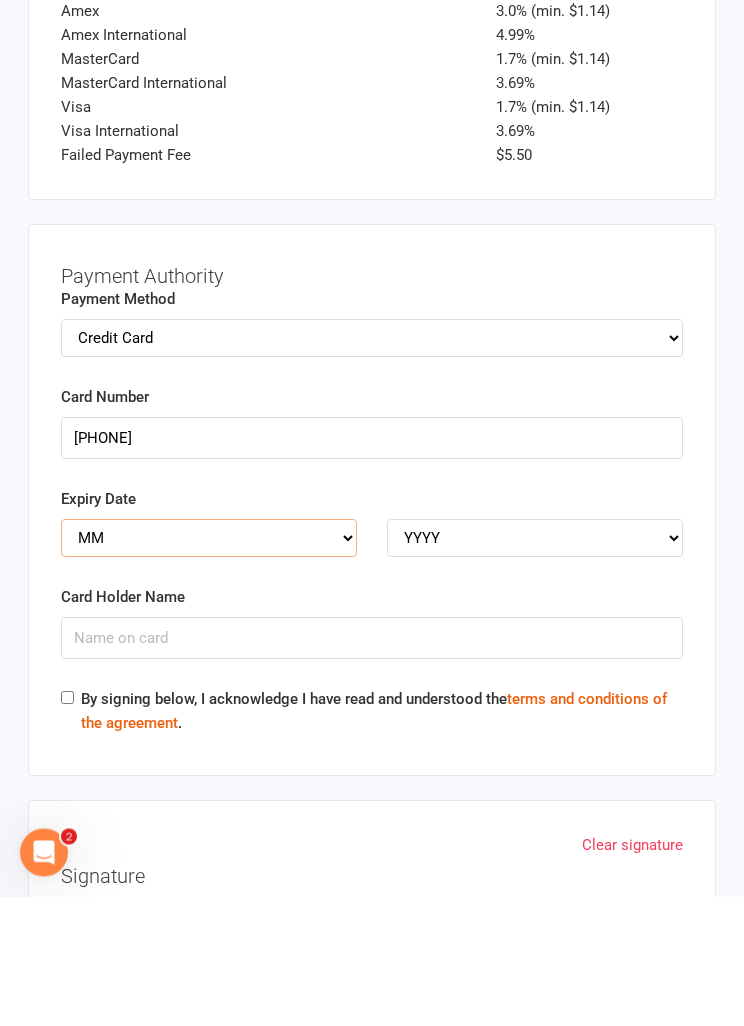 click on "MM 01 02 03 04 05 06 07 08 09 10 11 12" at bounding box center (209, 668) 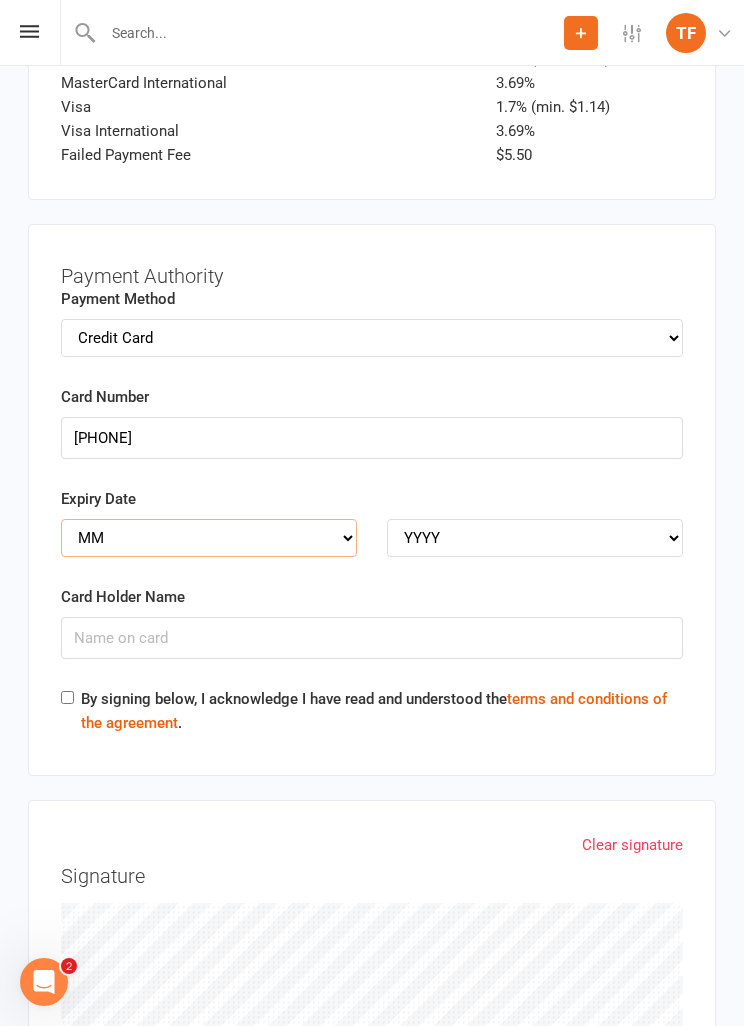 select on "04" 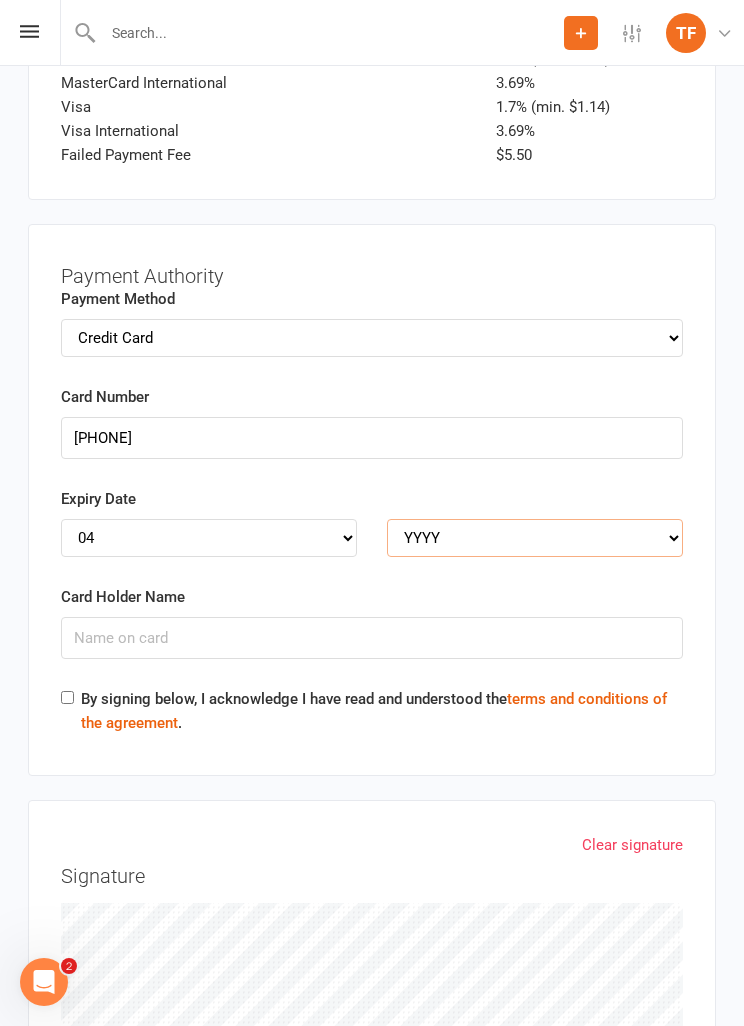 click on "YYYY 2025 2026 2027 2028 2029 2030 2031 2032 2033 2034" at bounding box center (535, 538) 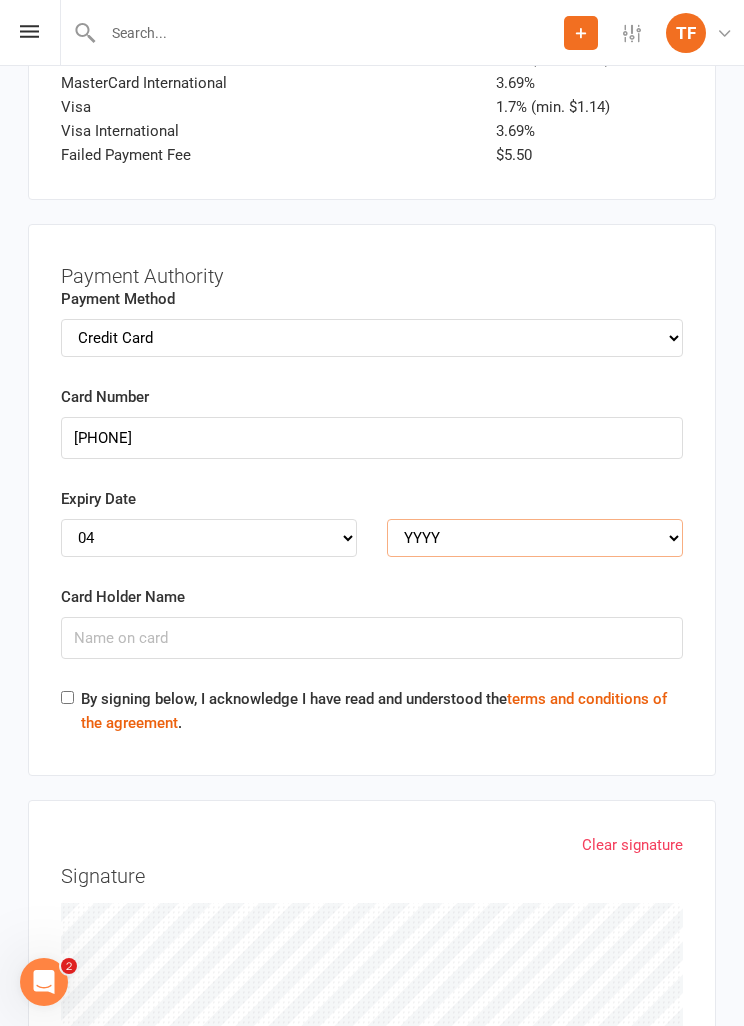 select on "2028" 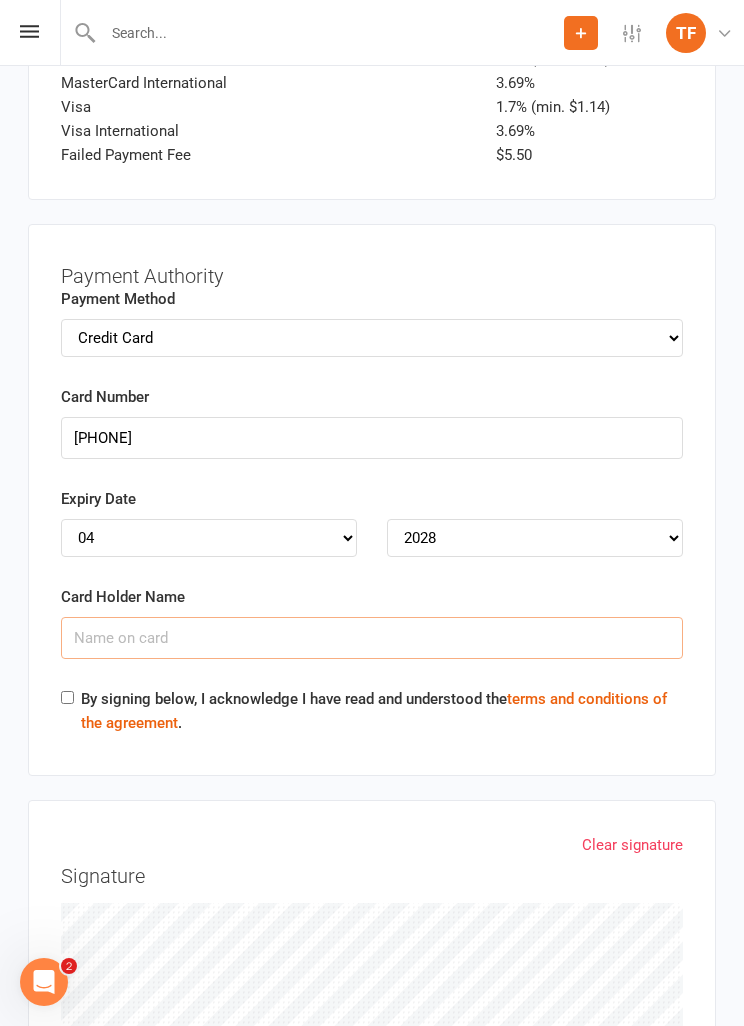 click on "Card Holder Name" at bounding box center (372, 638) 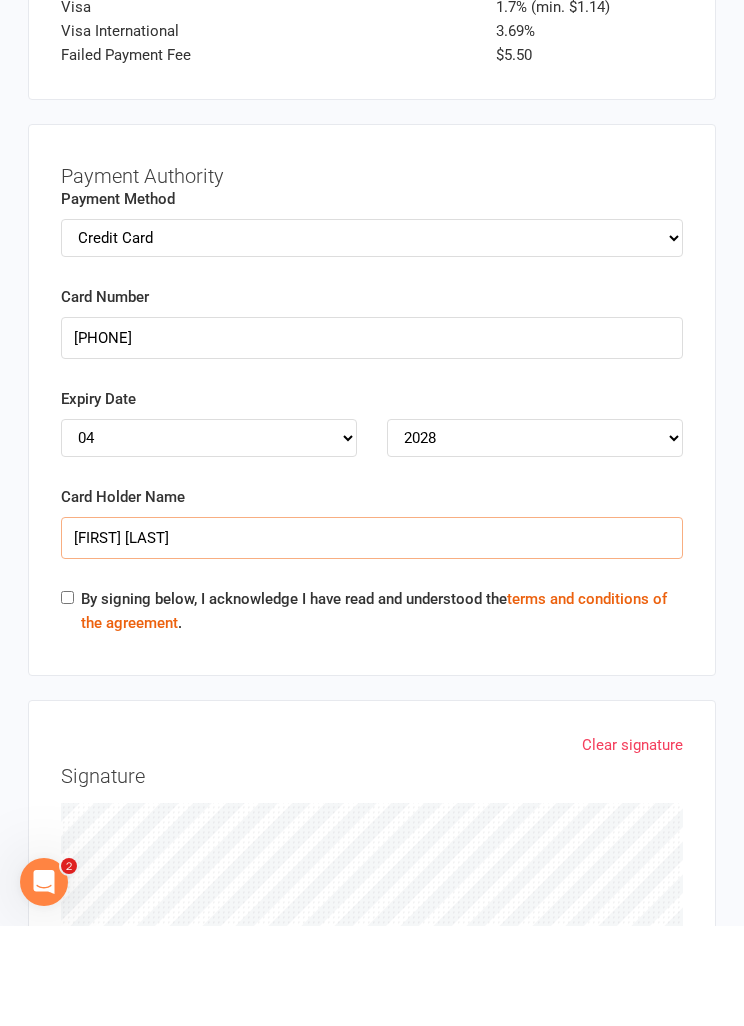 type on "[FIRST] [LAST]" 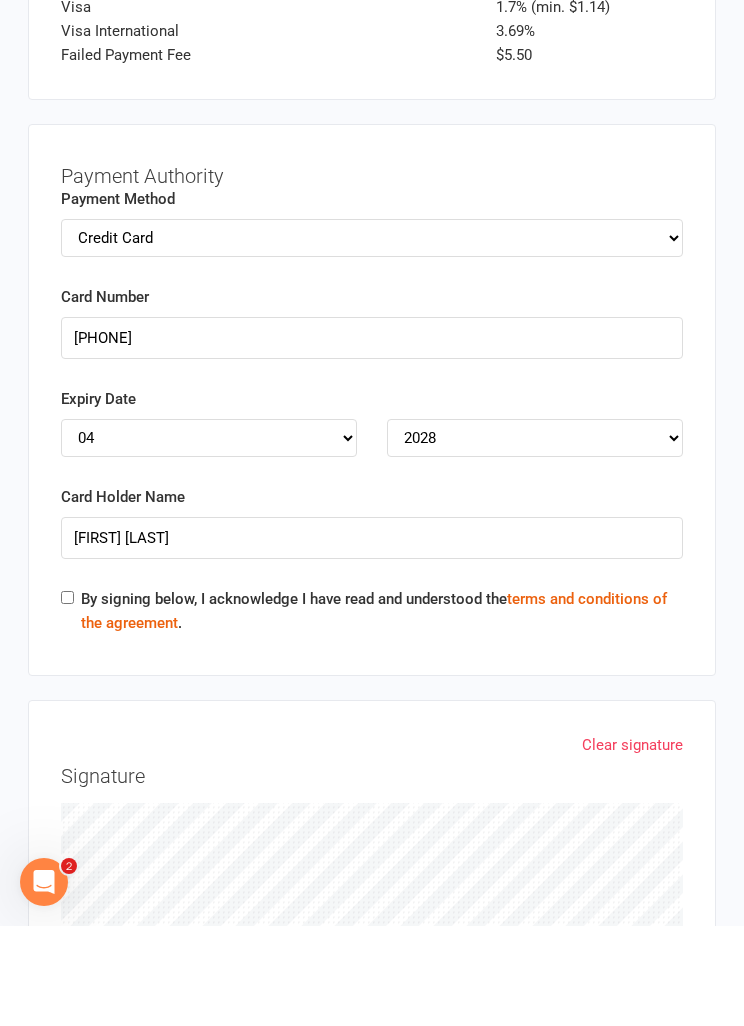 click on "By signing below, I acknowledge I have read and understood the  terms and conditions of the agreement ." at bounding box center (67, 697) 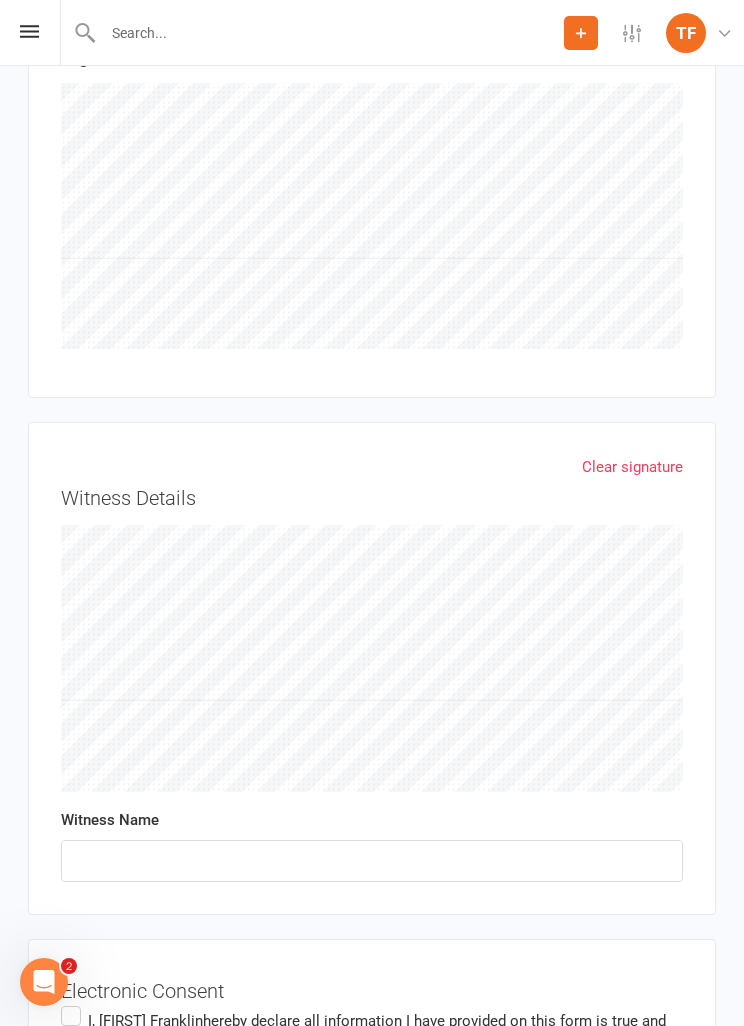 scroll, scrollTop: 4702, scrollLeft: 0, axis: vertical 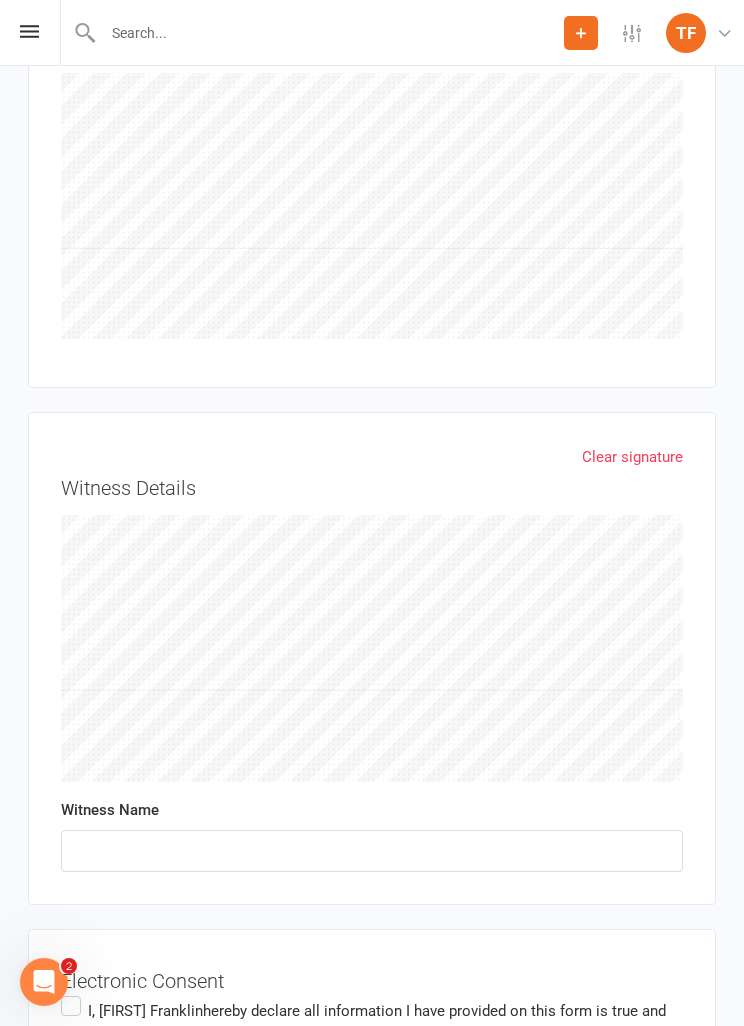 click on "Witness Name" at bounding box center (372, 810) 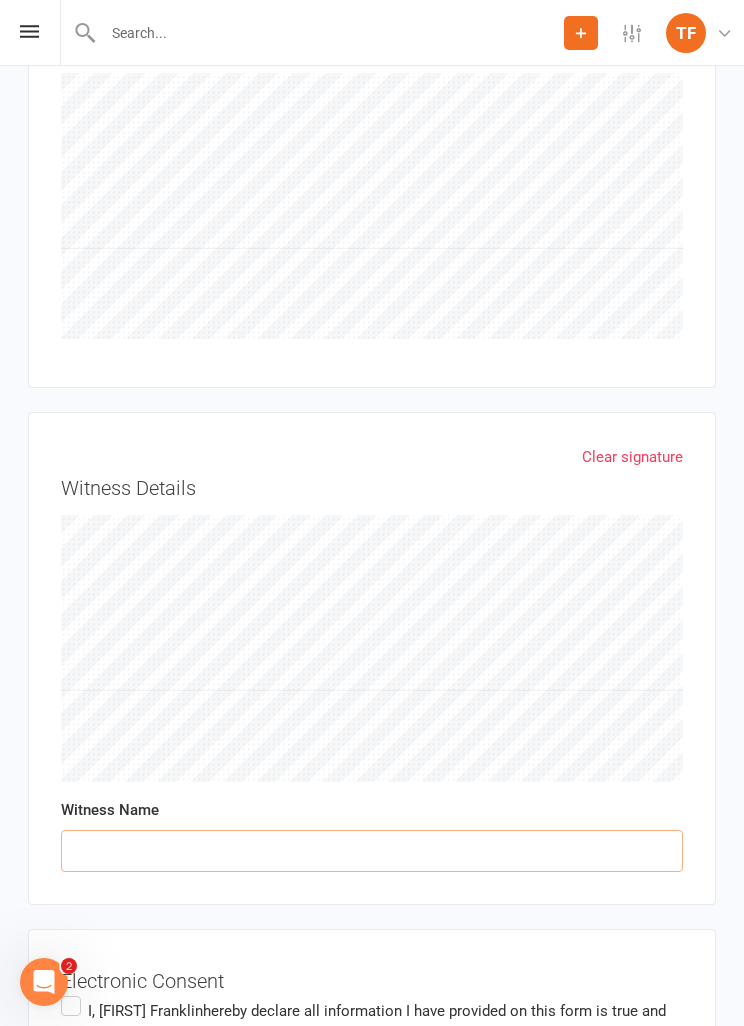 click at bounding box center [372, 851] 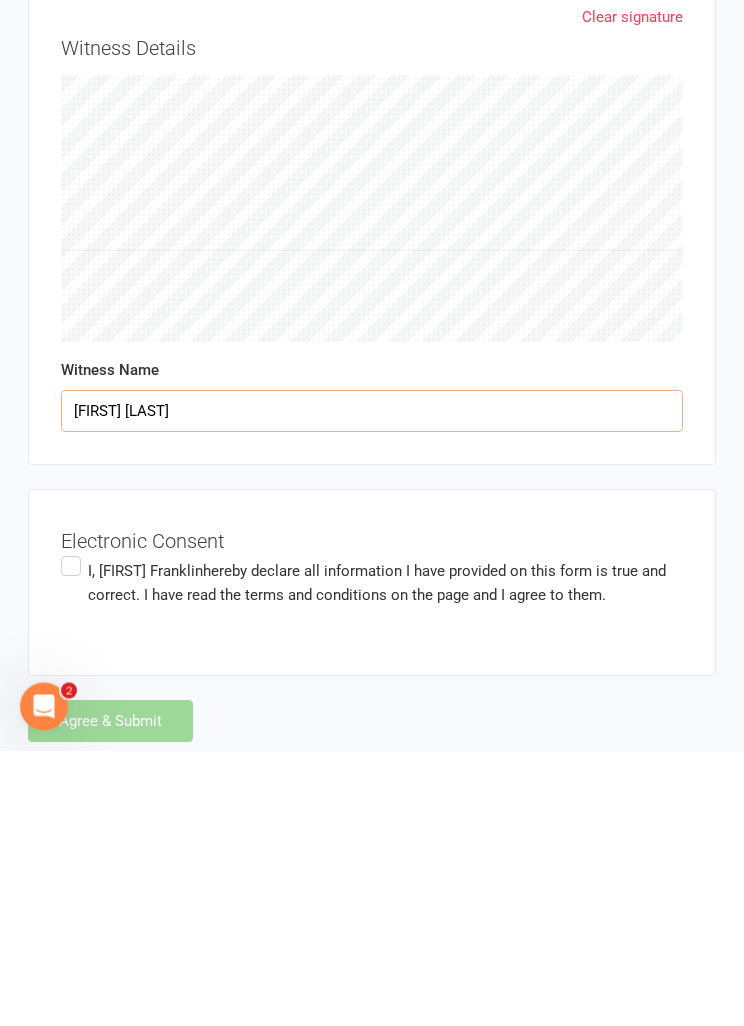 type on "[FIRST] [LAST]" 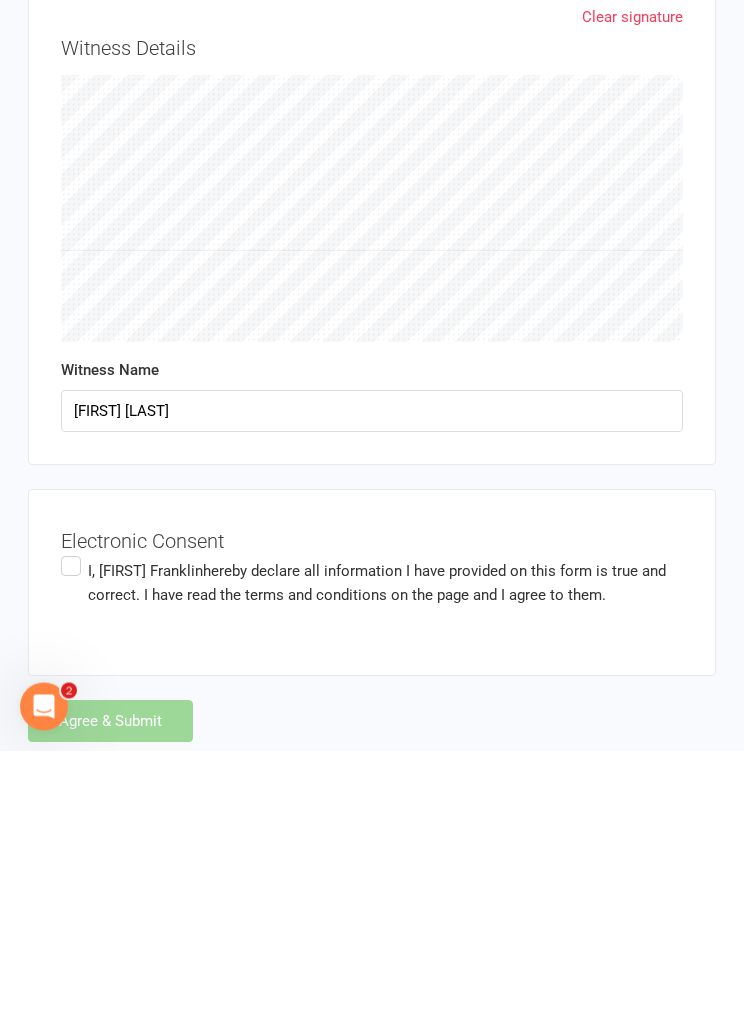 click on "I, [FIRST] [LAST] hereby declare all information I have provided on this form is true and correct. I have read the terms and conditions on the page and I agree to them." at bounding box center (385, 859) 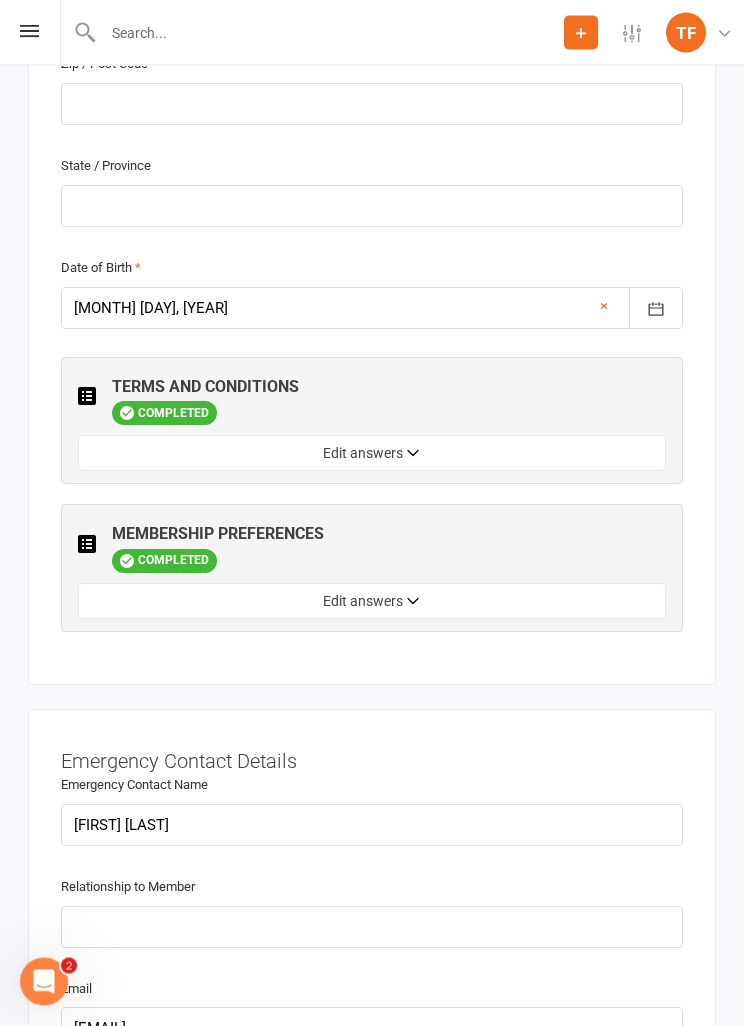 click on "Edit answers" at bounding box center [372, 454] 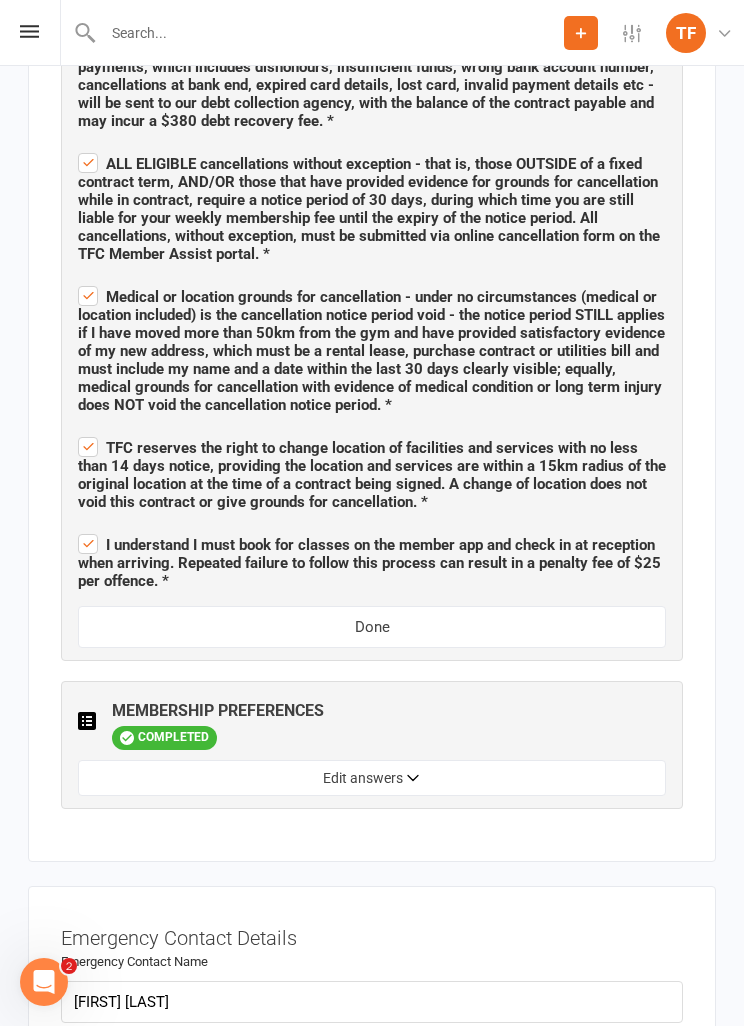 scroll, scrollTop: 2519, scrollLeft: 0, axis: vertical 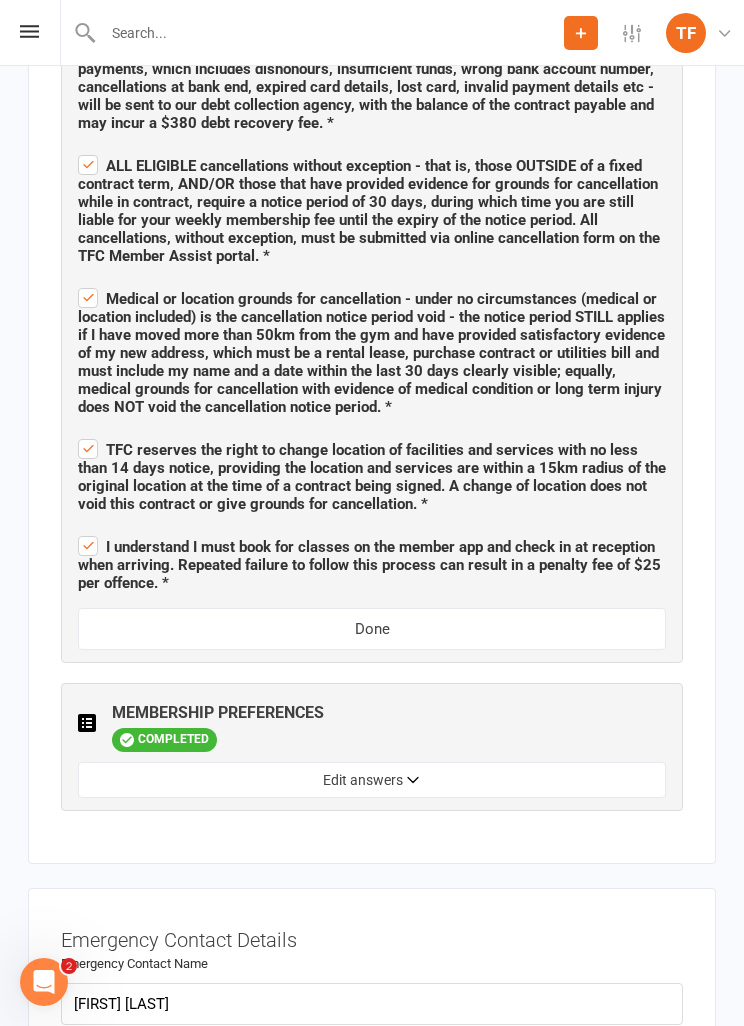 click on "Done" at bounding box center (372, 629) 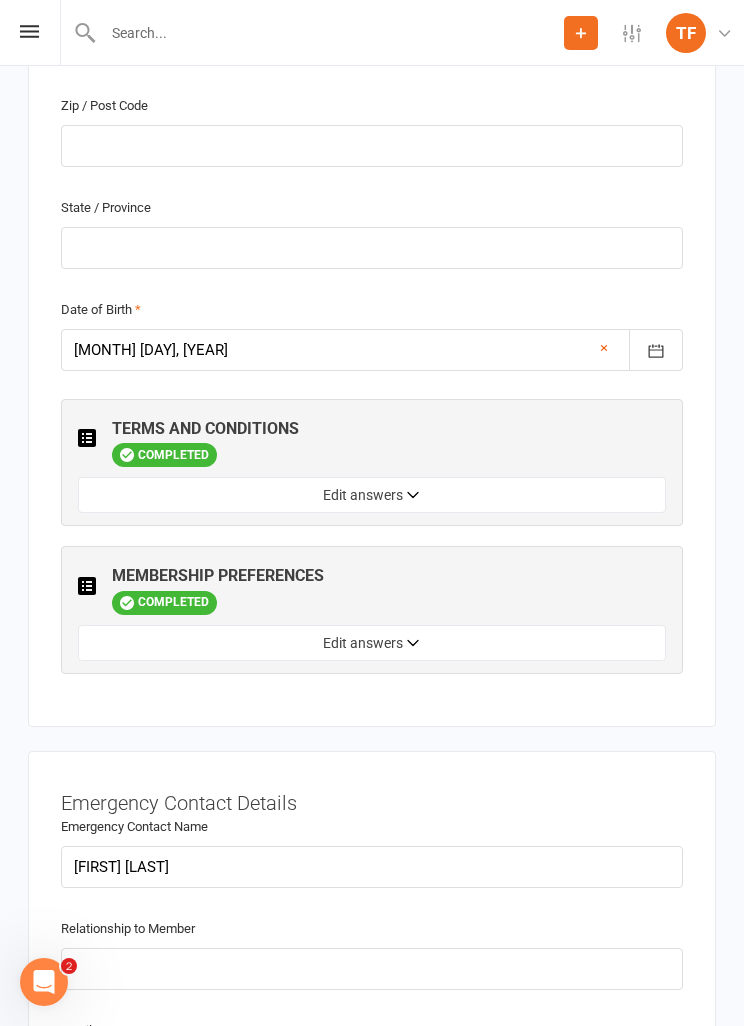 scroll, scrollTop: 1385, scrollLeft: 0, axis: vertical 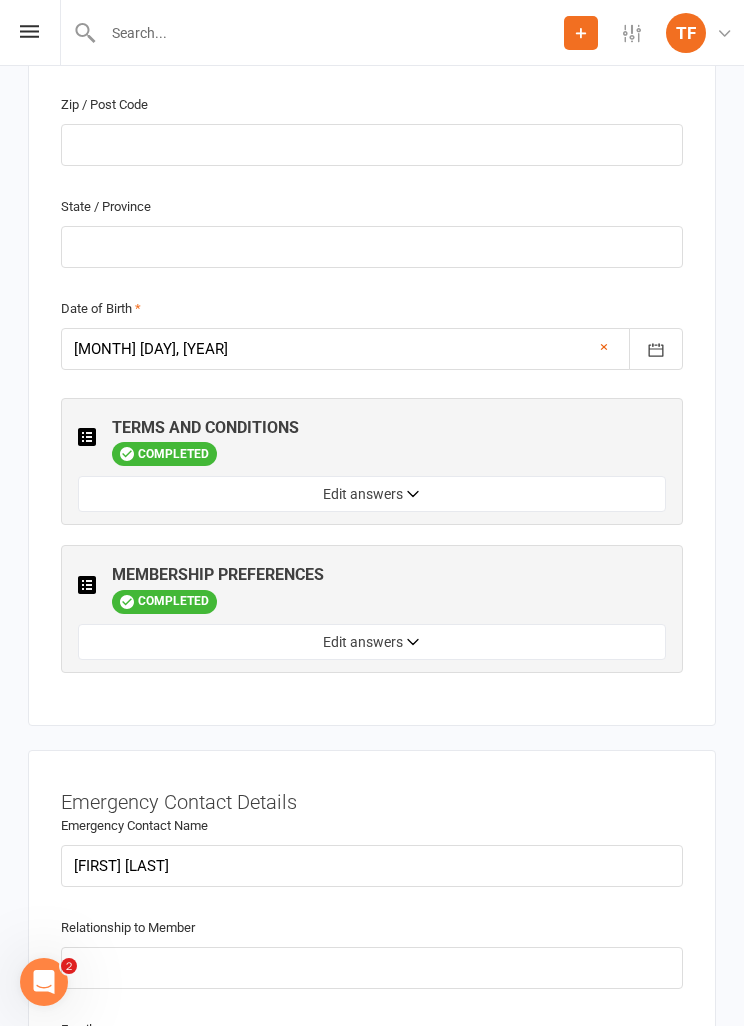 click on "Edit answers" at bounding box center [372, 642] 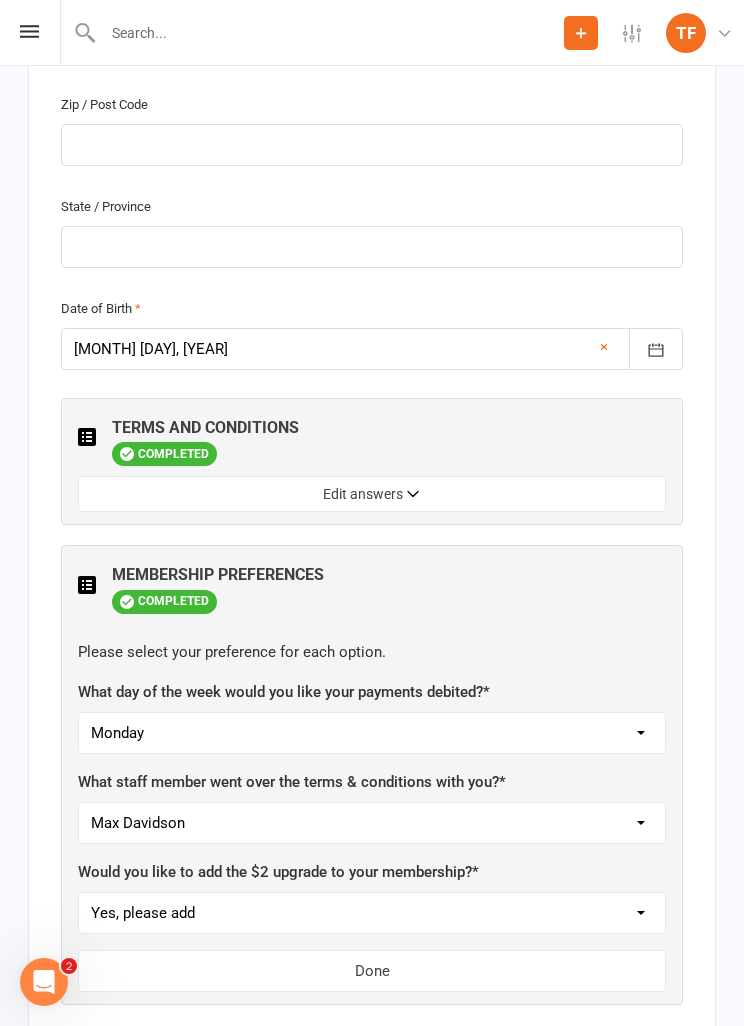 click on "Monday Tuesday Wednesday Thursday Friday" at bounding box center (372, 733) 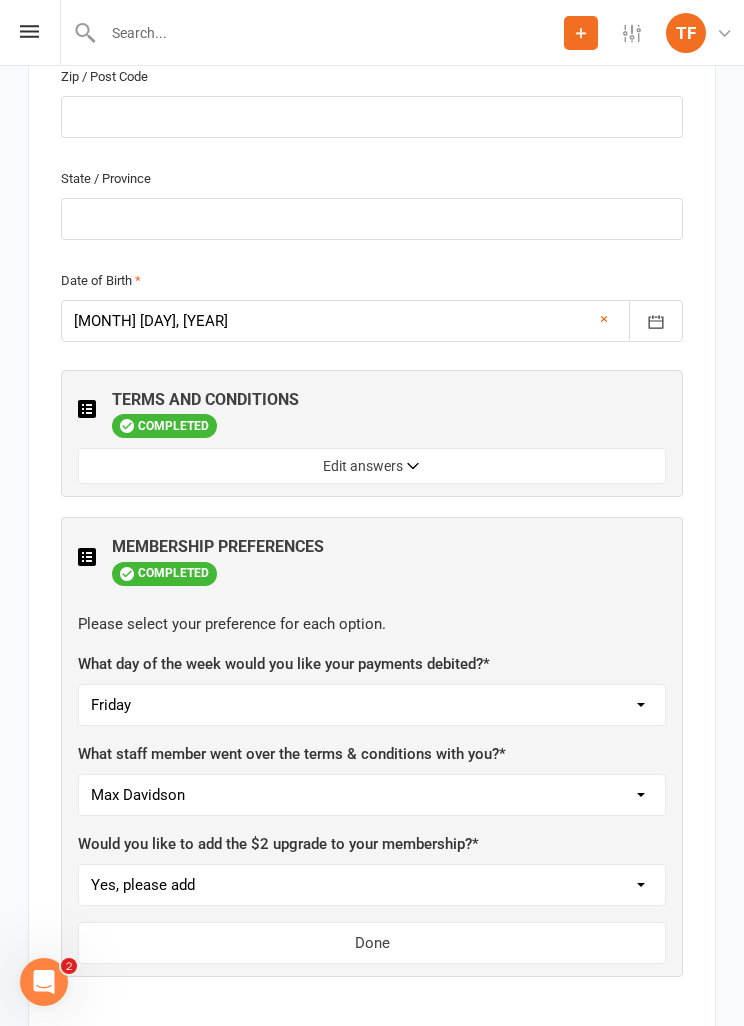 click on "Done" at bounding box center [372, 943] 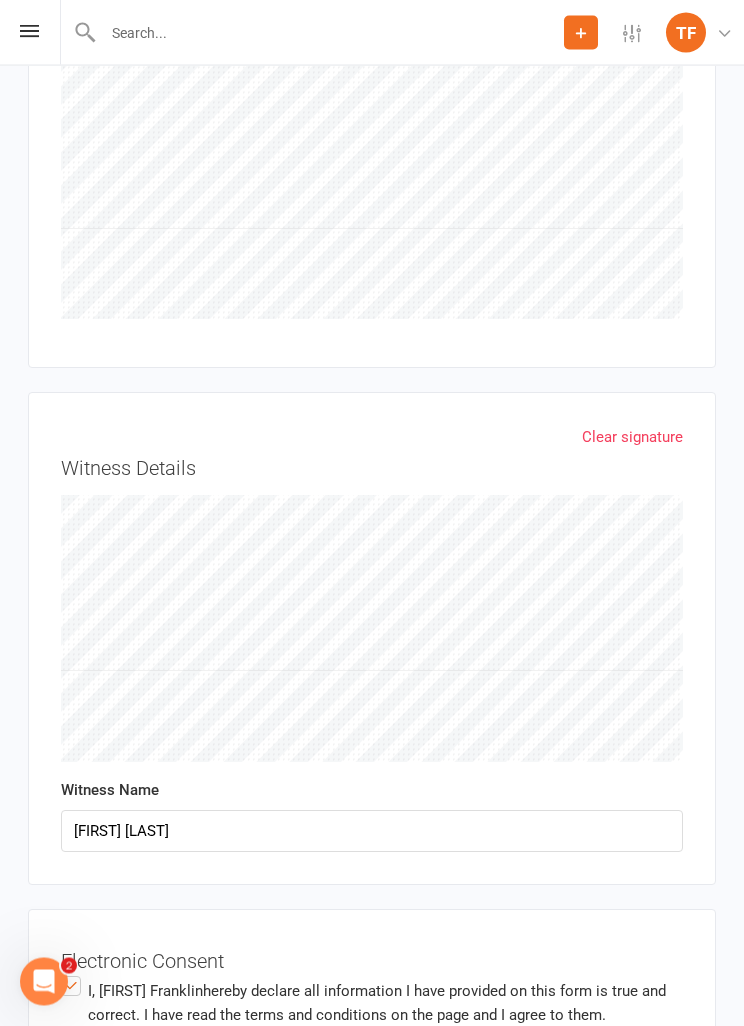 scroll, scrollTop: 4836, scrollLeft: 0, axis: vertical 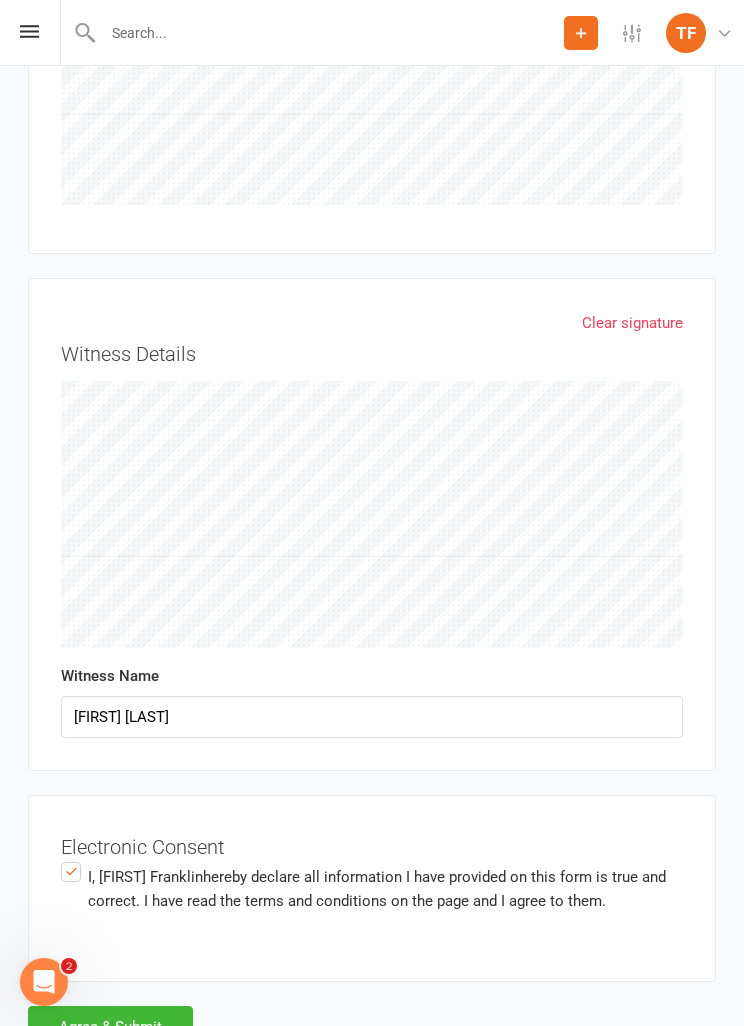 click on "Agree & Submit" at bounding box center (110, 1027) 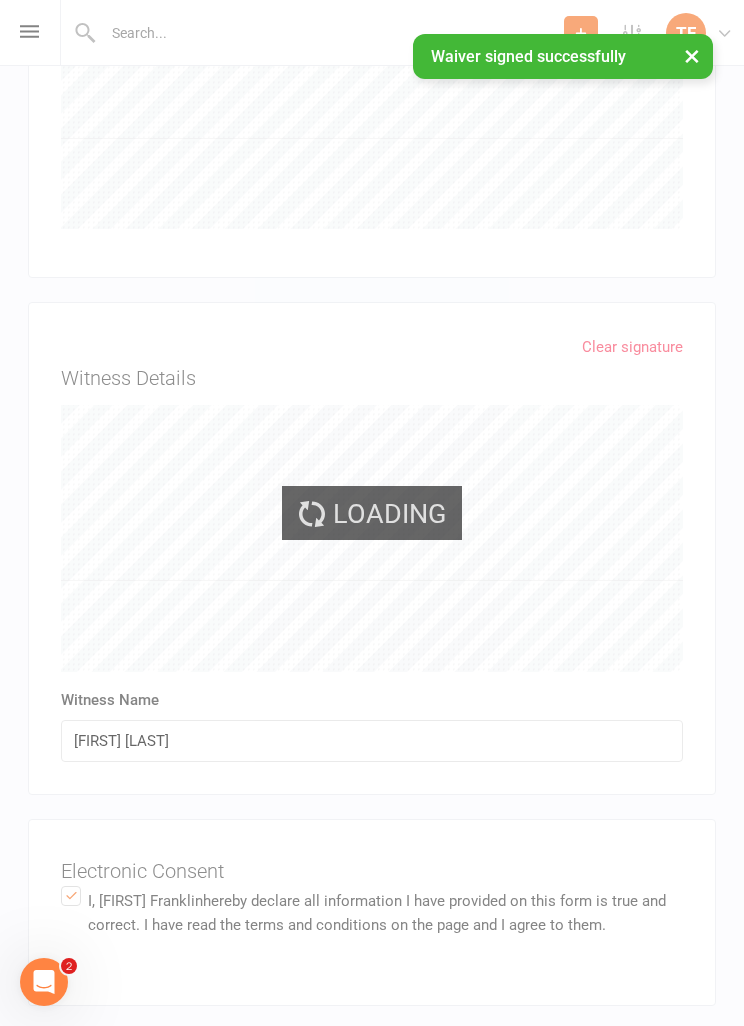 scroll, scrollTop: 0, scrollLeft: 0, axis: both 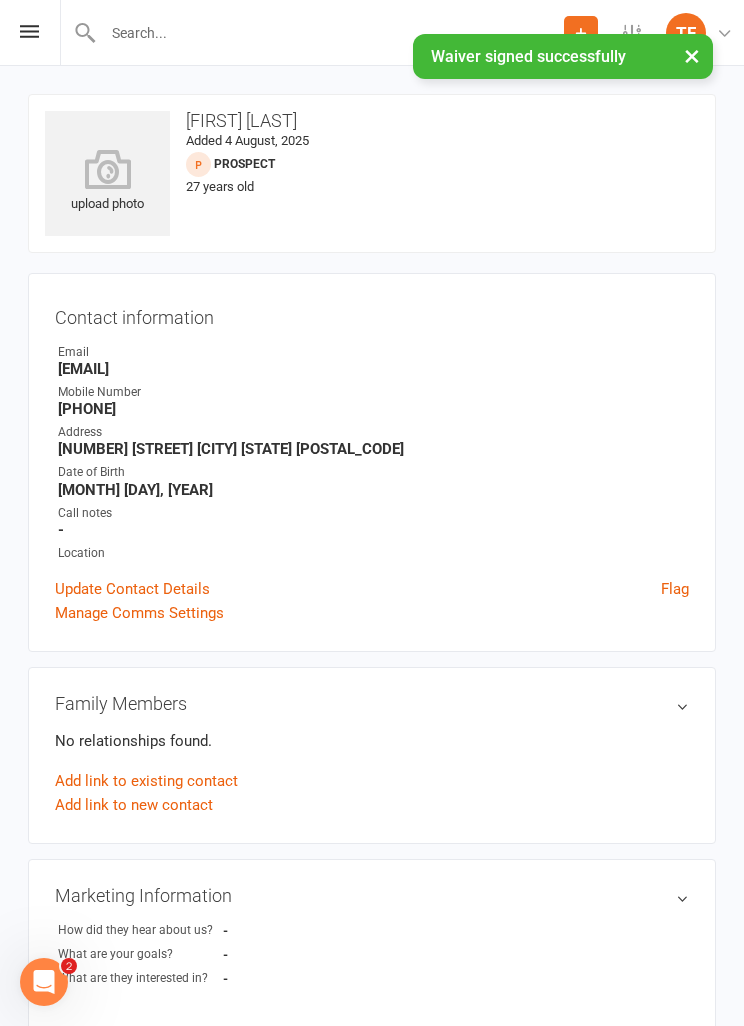 click on "upload photo" at bounding box center [107, 182] 